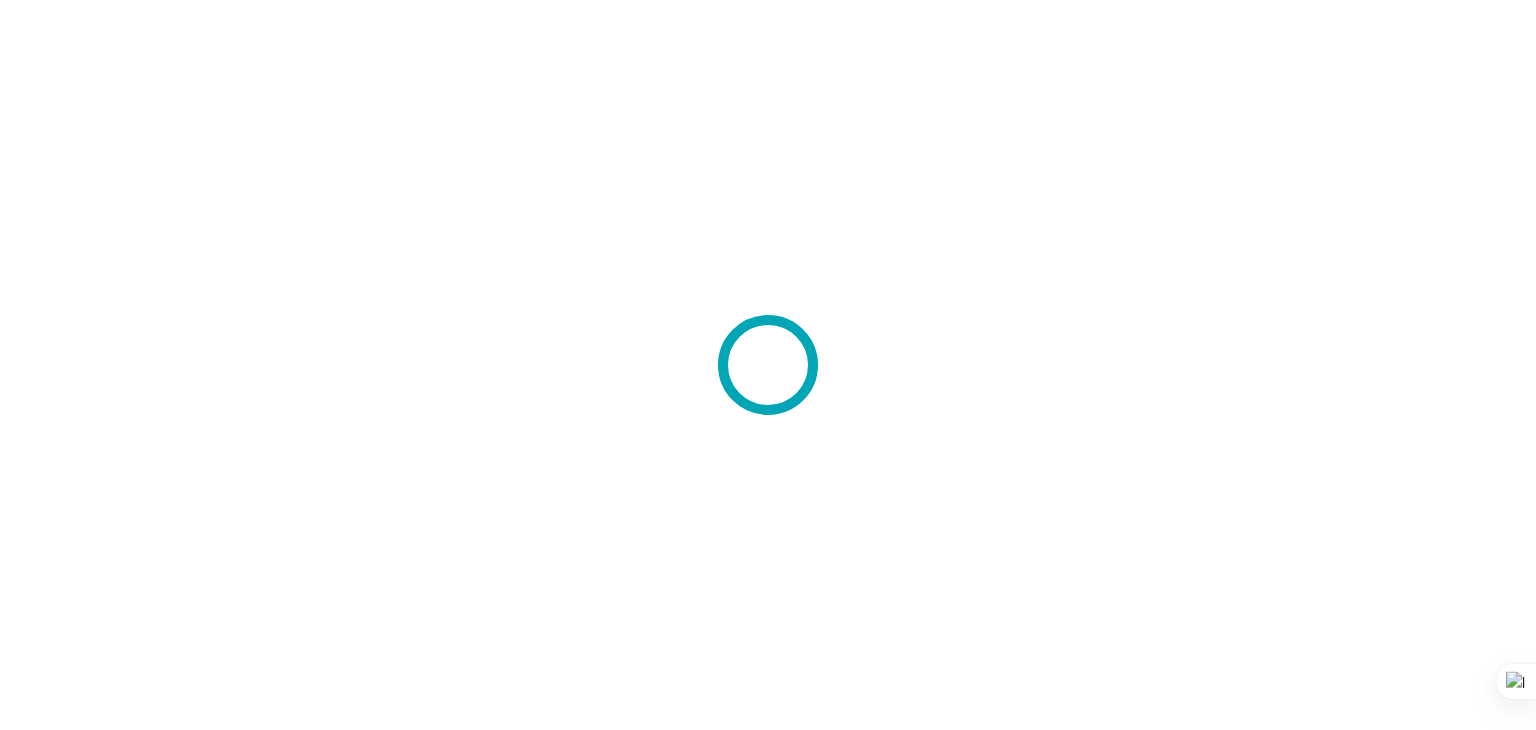 scroll, scrollTop: 0, scrollLeft: 0, axis: both 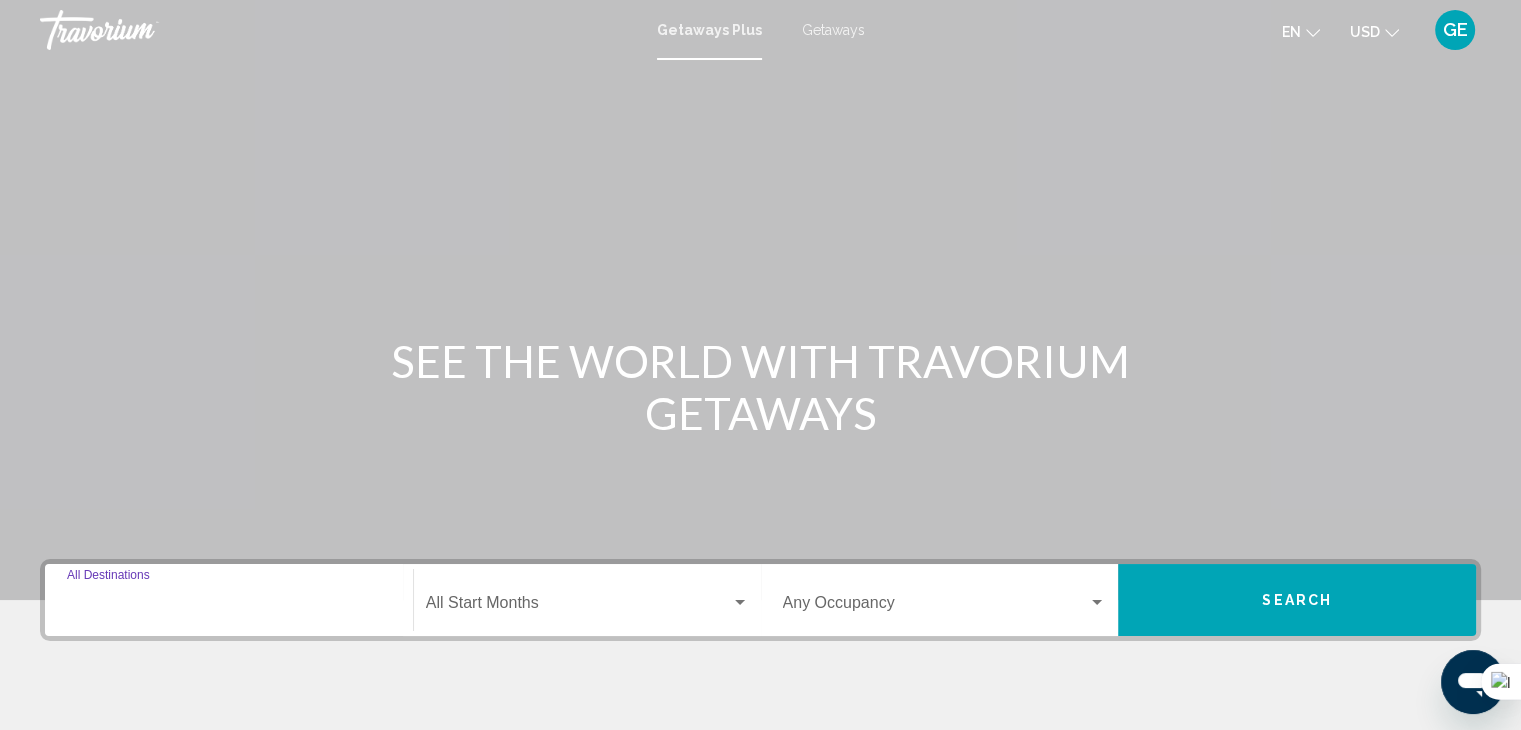 click on "Destination All Destinations" at bounding box center (229, 607) 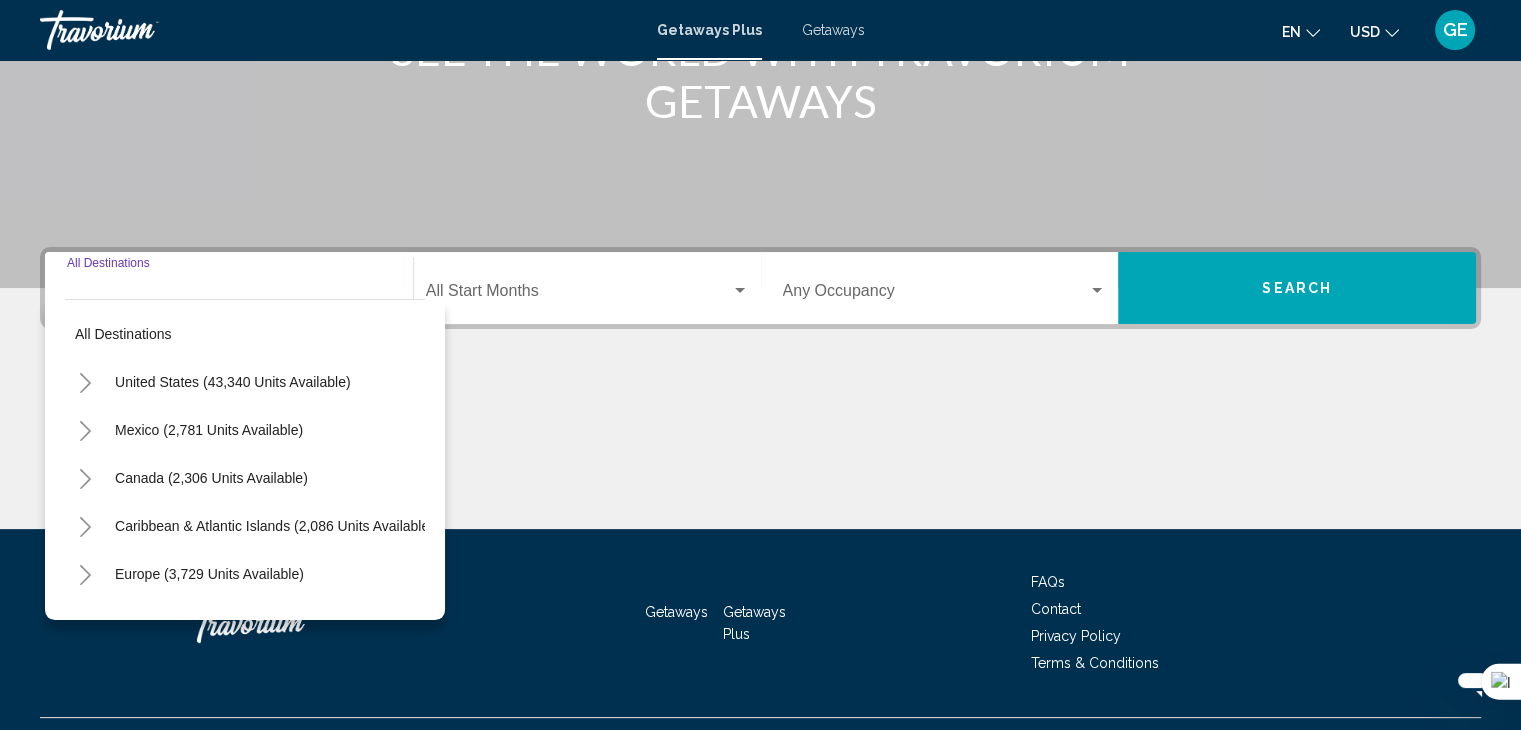 scroll, scrollTop: 356, scrollLeft: 0, axis: vertical 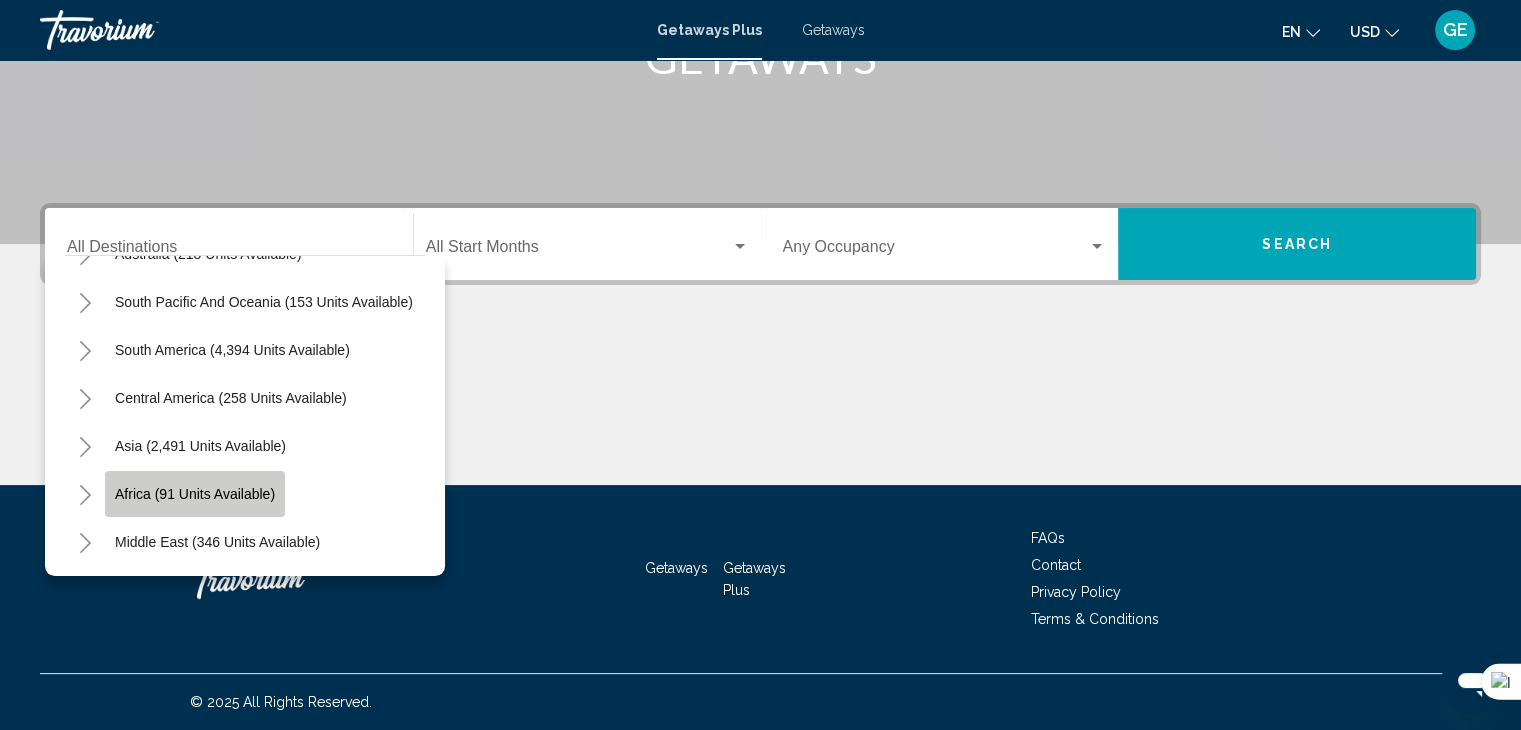click on "Africa (91 units available)" 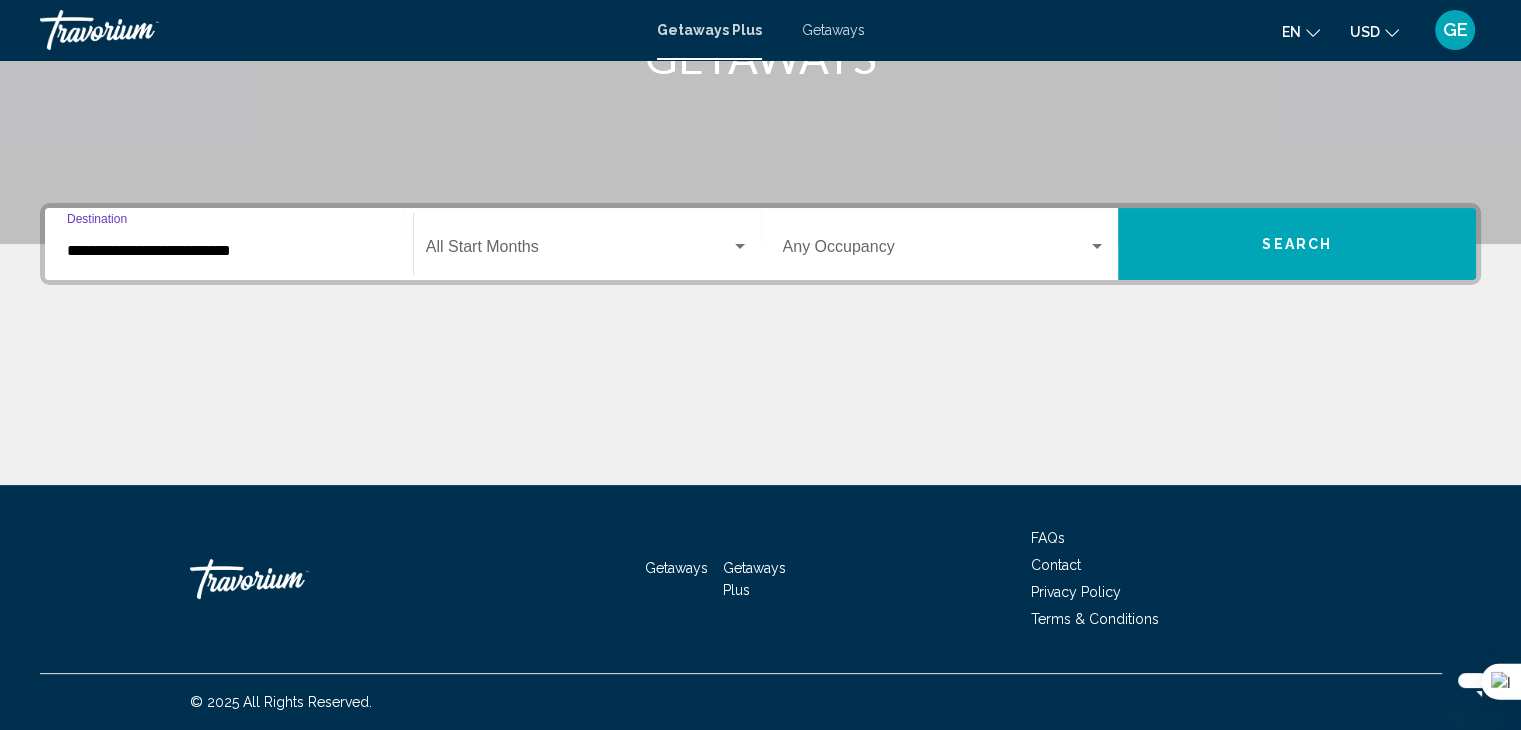 click on "**********" at bounding box center [229, 251] 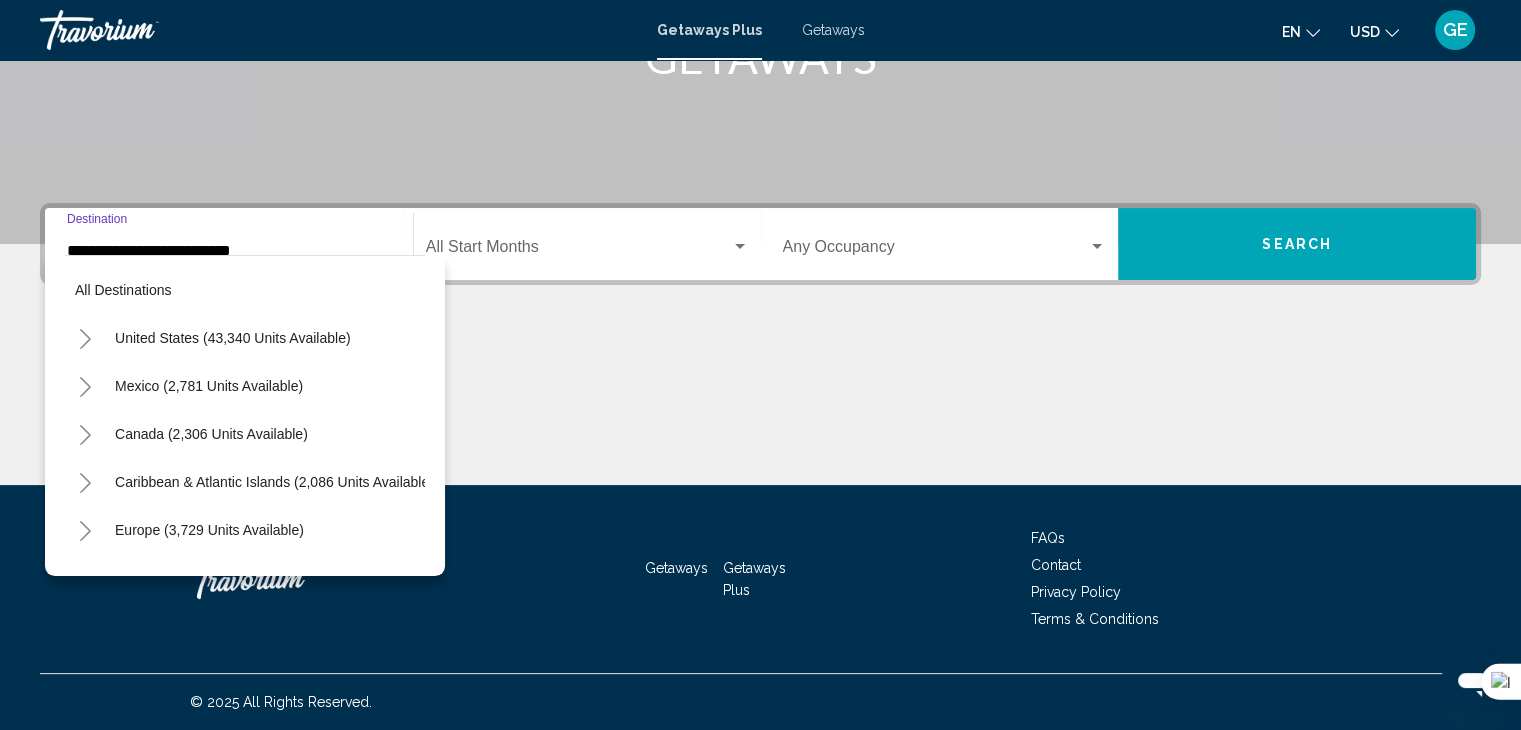 scroll, scrollTop: 414, scrollLeft: 0, axis: vertical 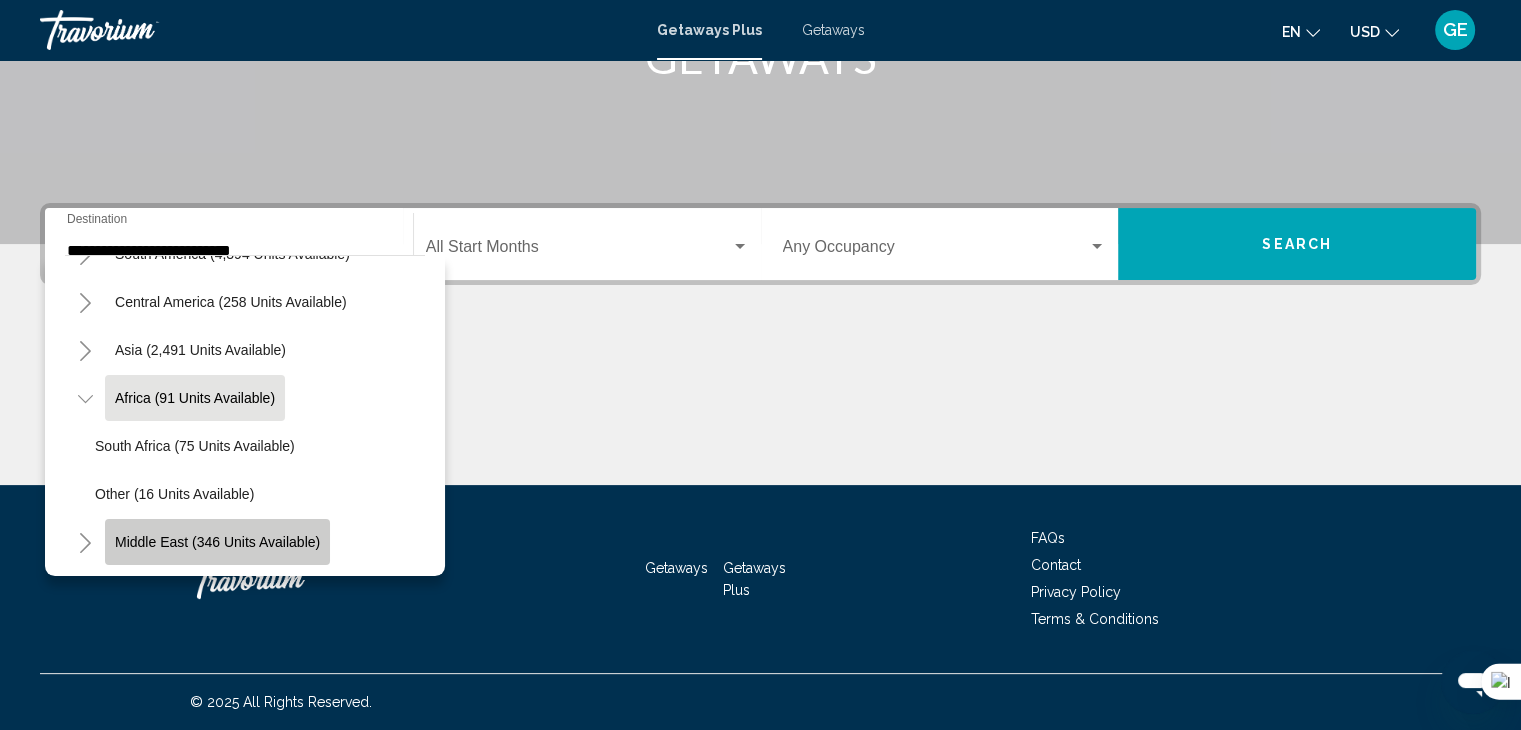 click on "Middle East (346 units available)" 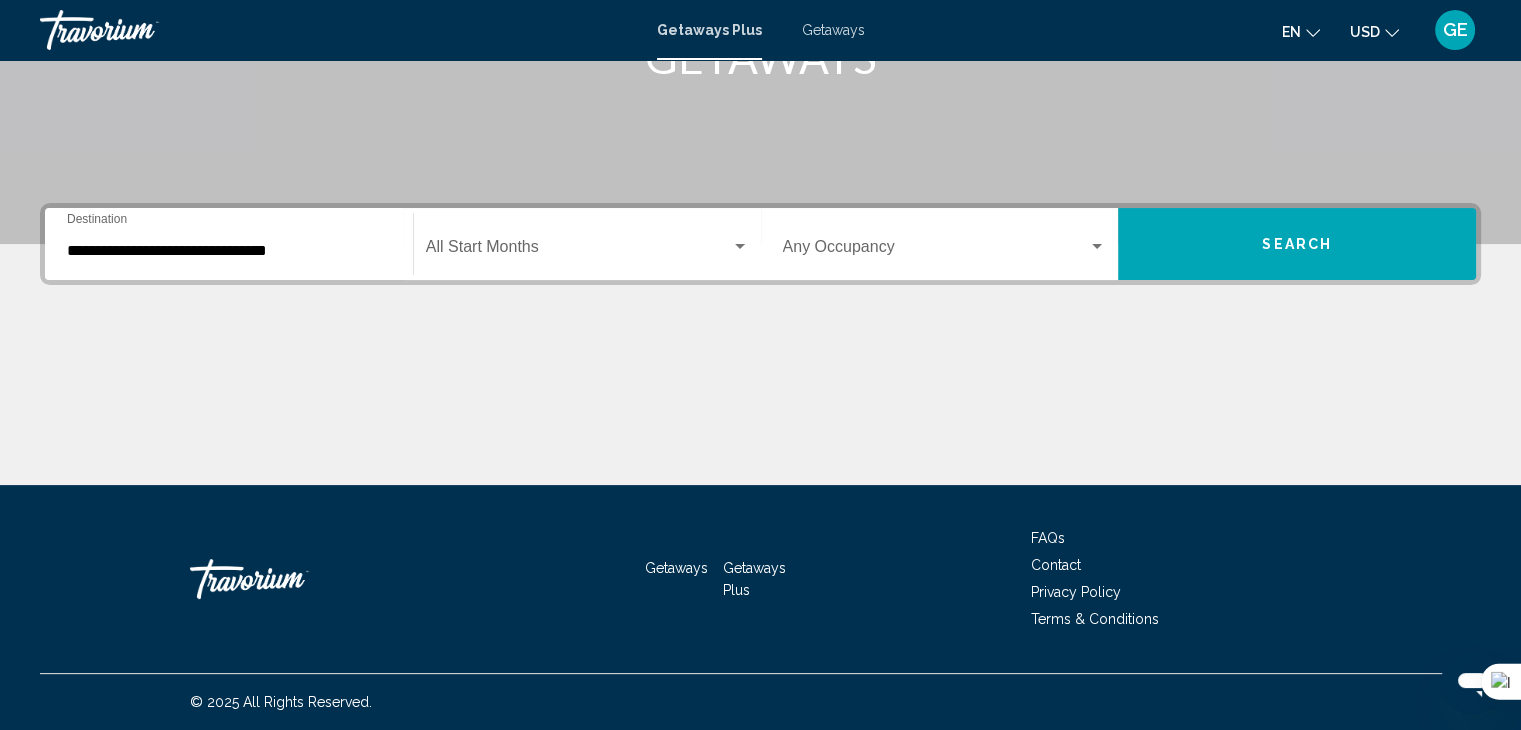 click on "Getaways Getaways Plus FAQs Contact Privacy Policy Terms & Conditions" at bounding box center [760, 579] 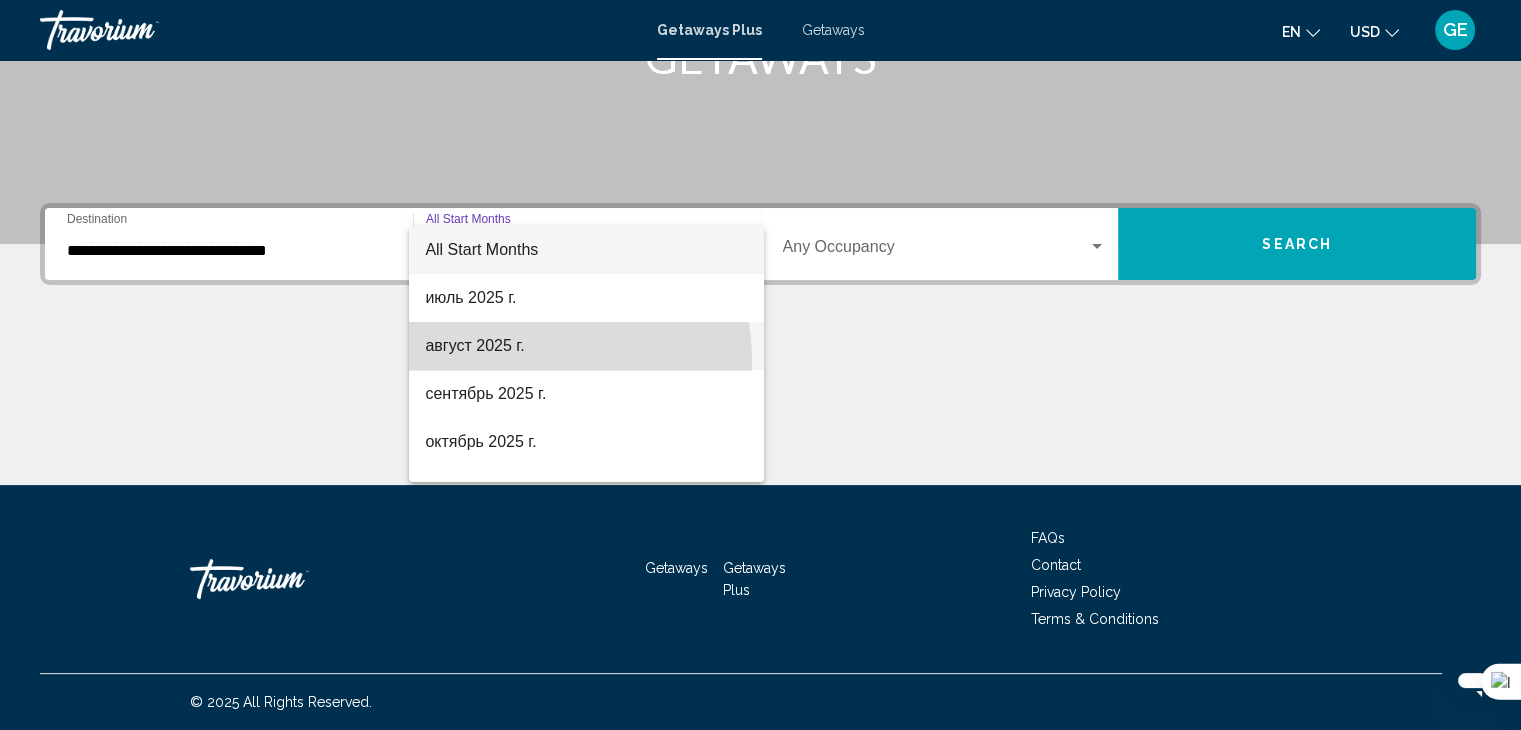 click on "август 2025 г." at bounding box center (586, 346) 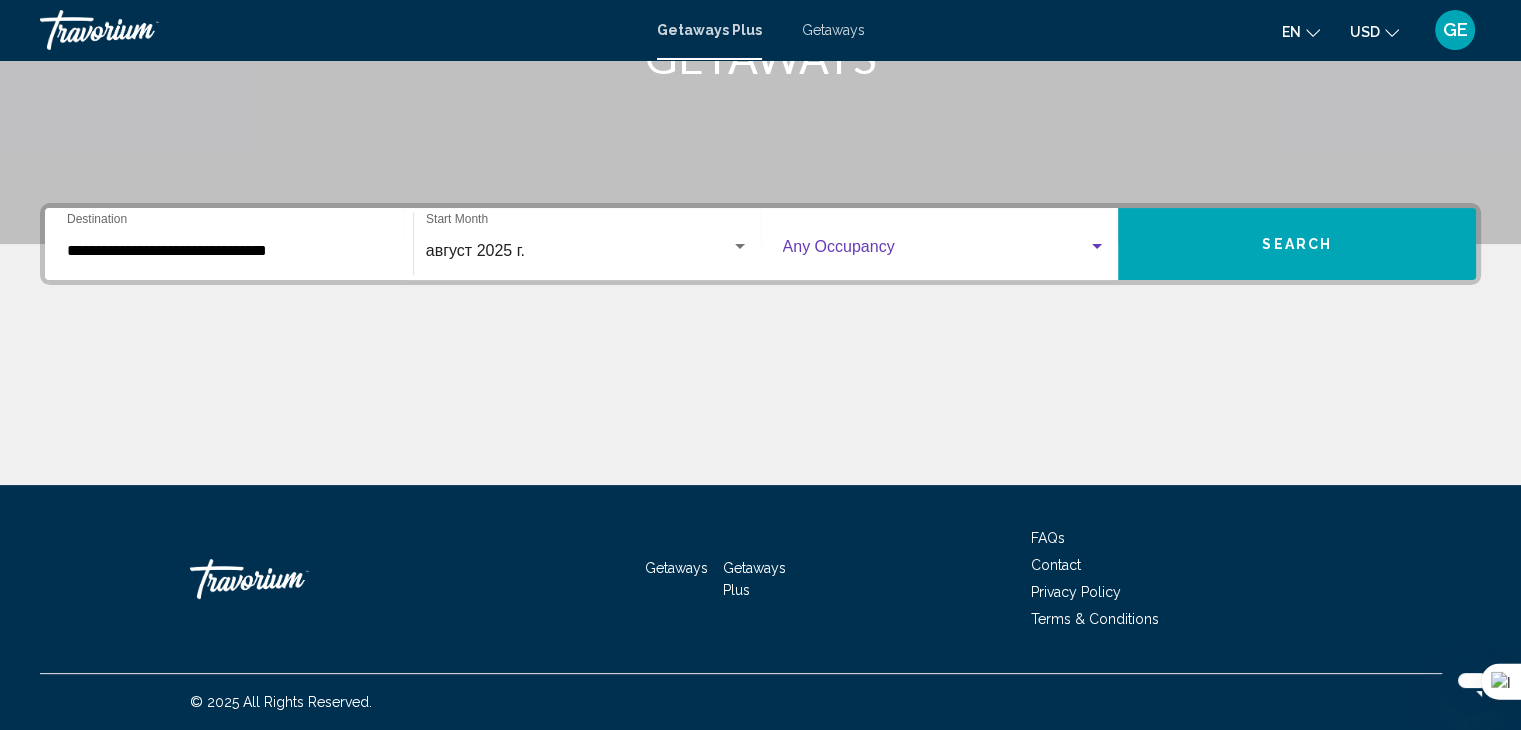 click at bounding box center [936, 251] 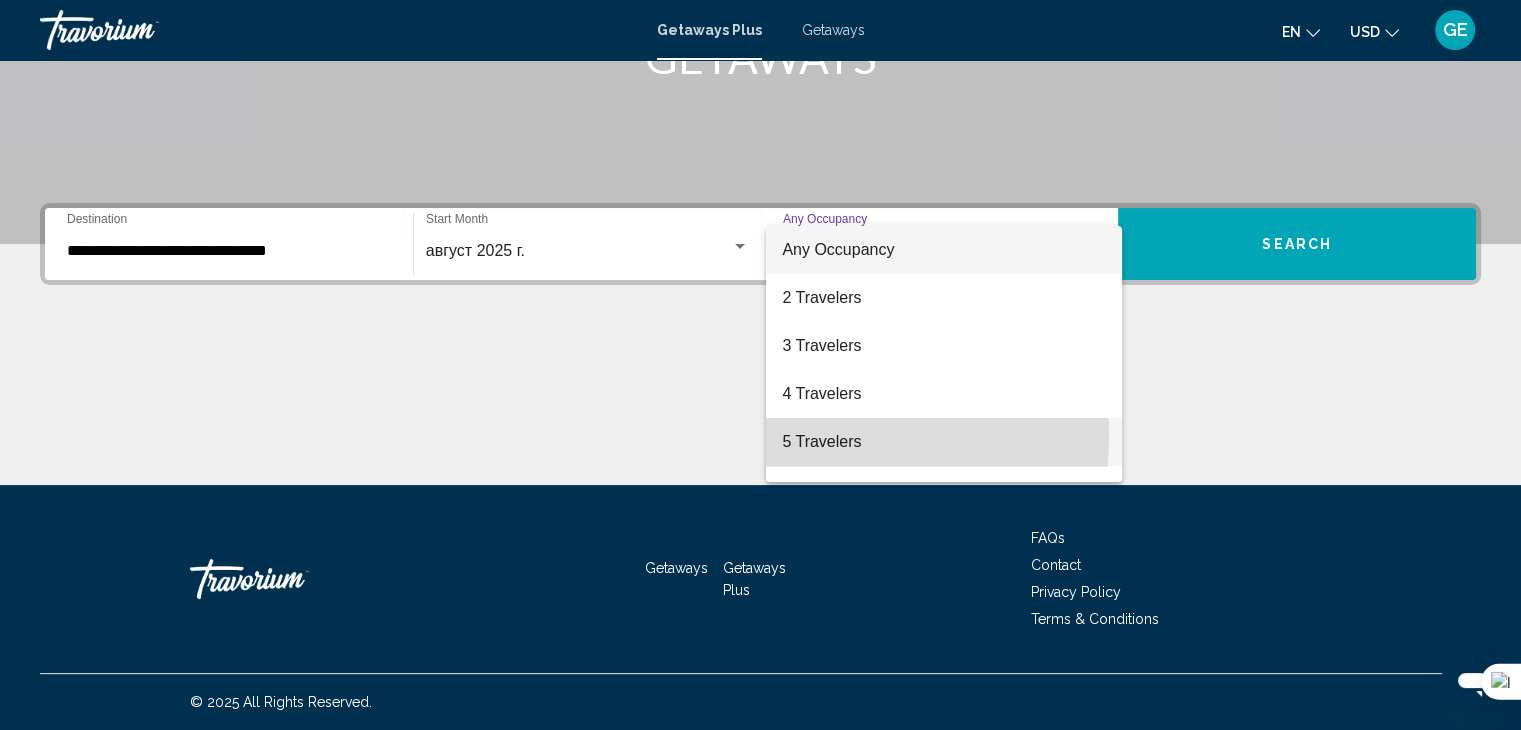 click on "5 Travelers" at bounding box center (944, 442) 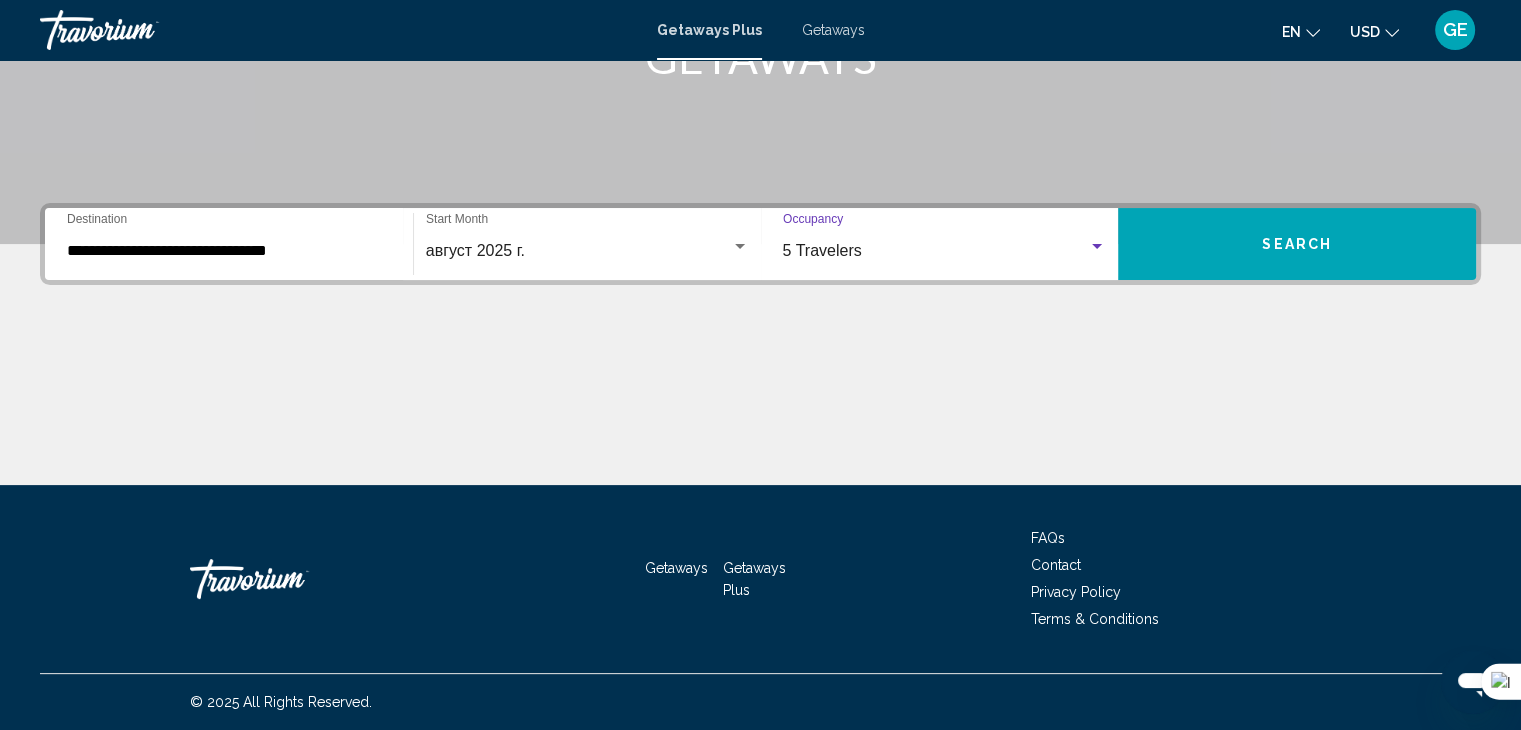 click on "Search" at bounding box center [1297, 245] 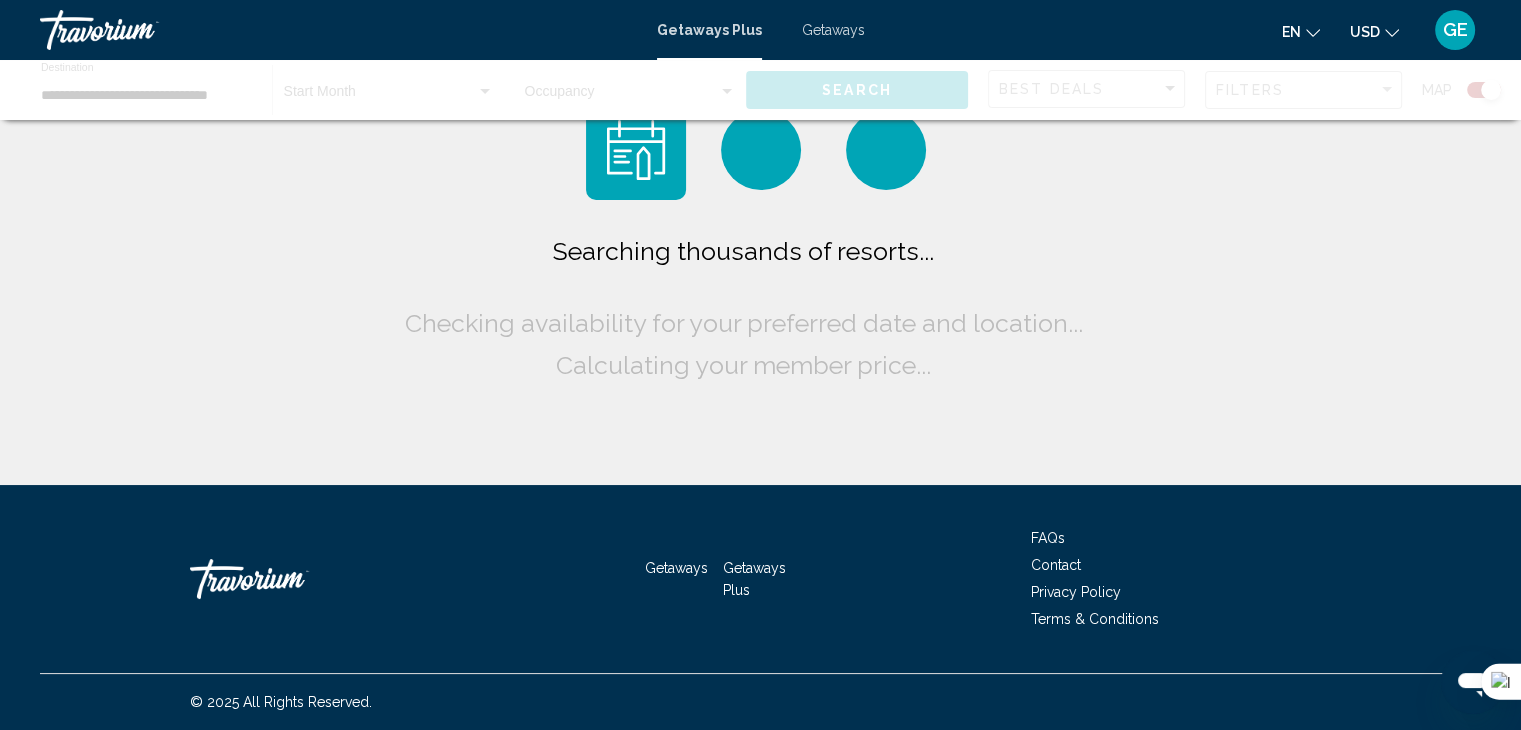scroll, scrollTop: 0, scrollLeft: 0, axis: both 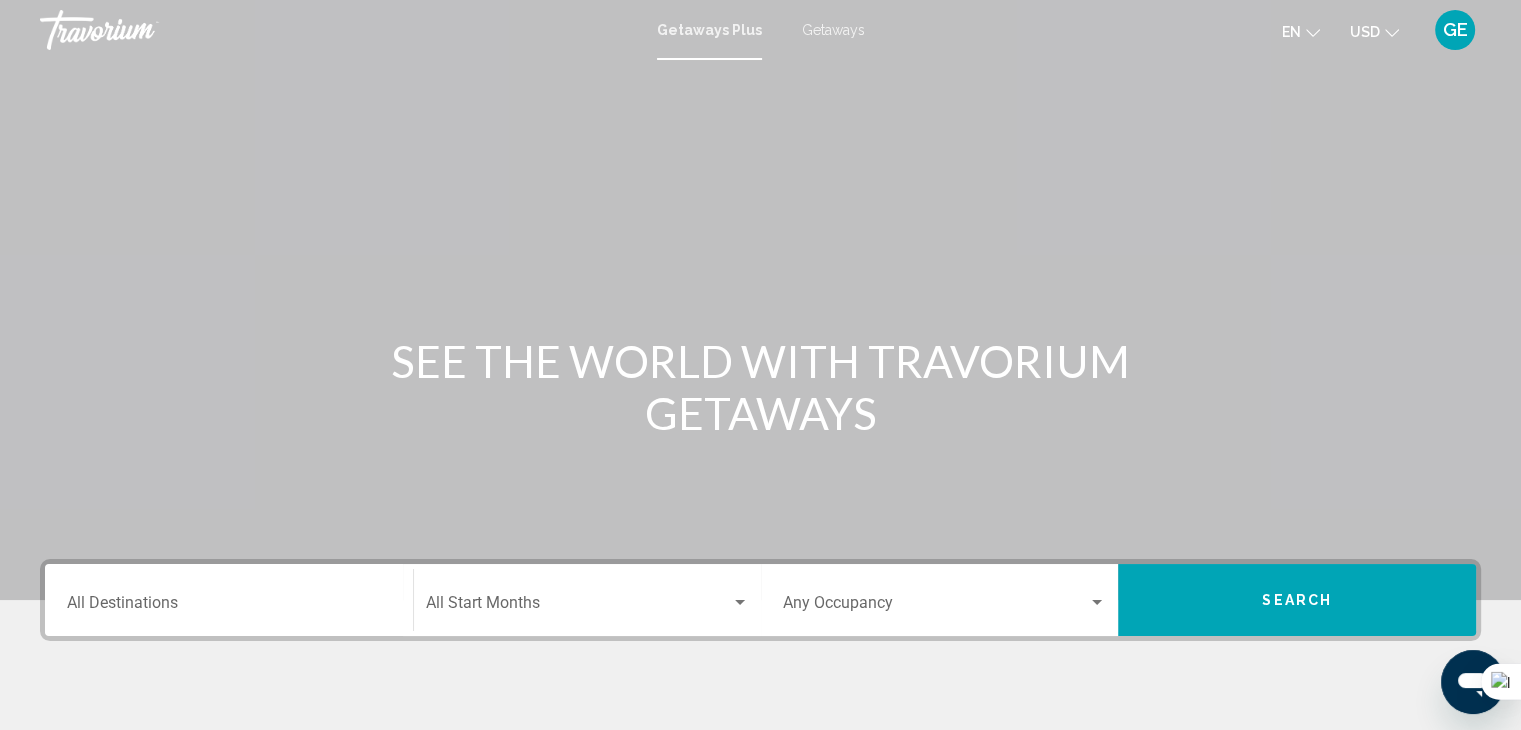 click on "Destination All Destinations" at bounding box center [229, 600] 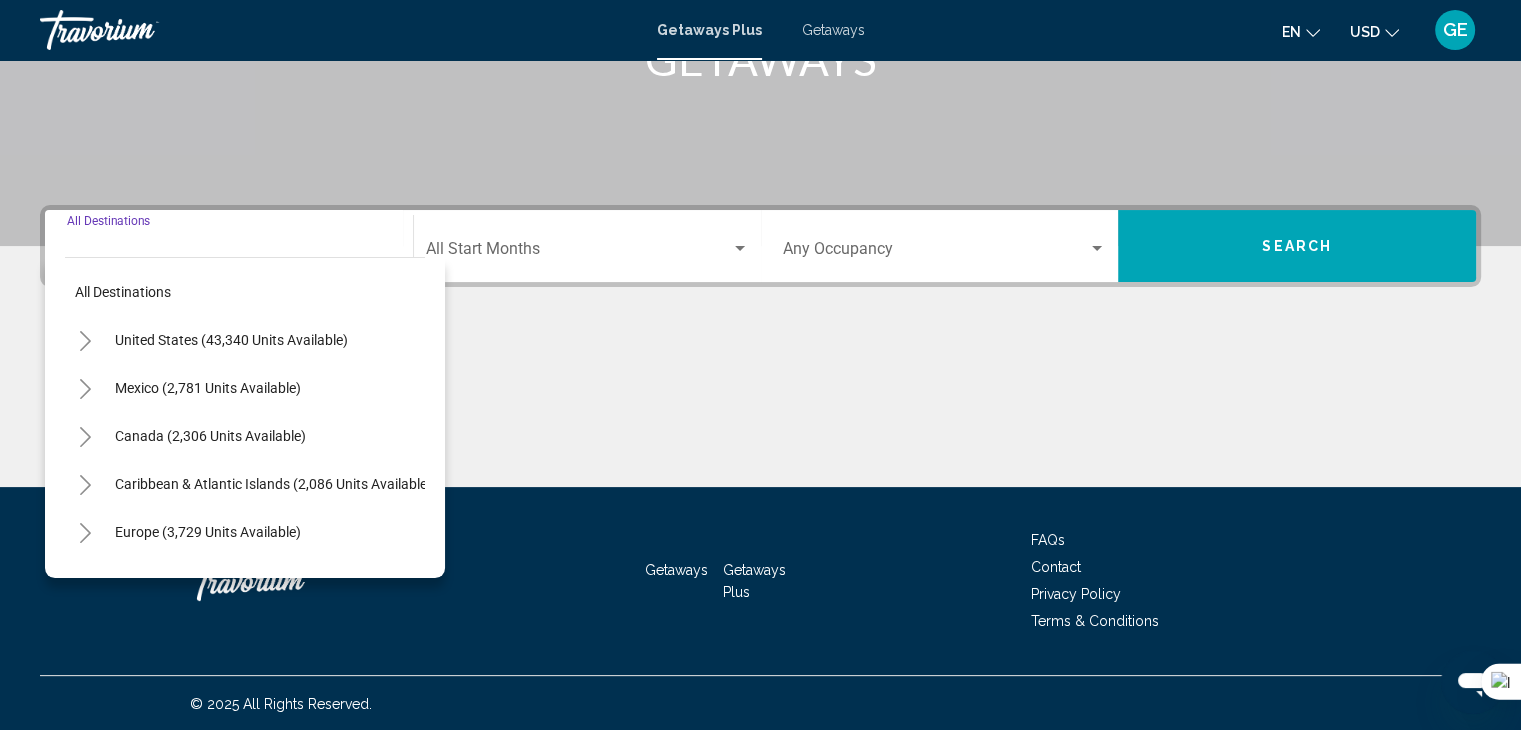 scroll, scrollTop: 356, scrollLeft: 0, axis: vertical 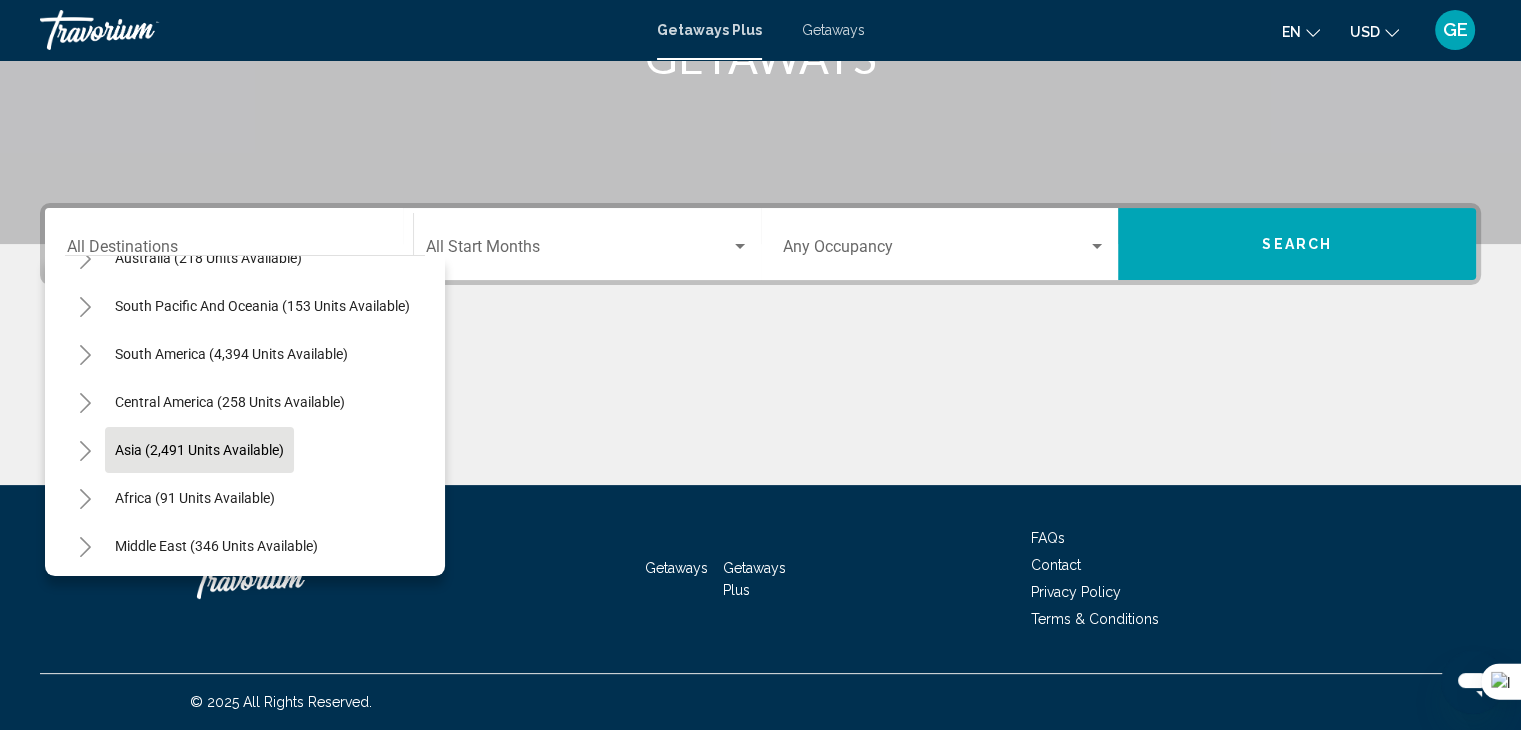 click on "Asia (2,491 units available)" at bounding box center (195, 498) 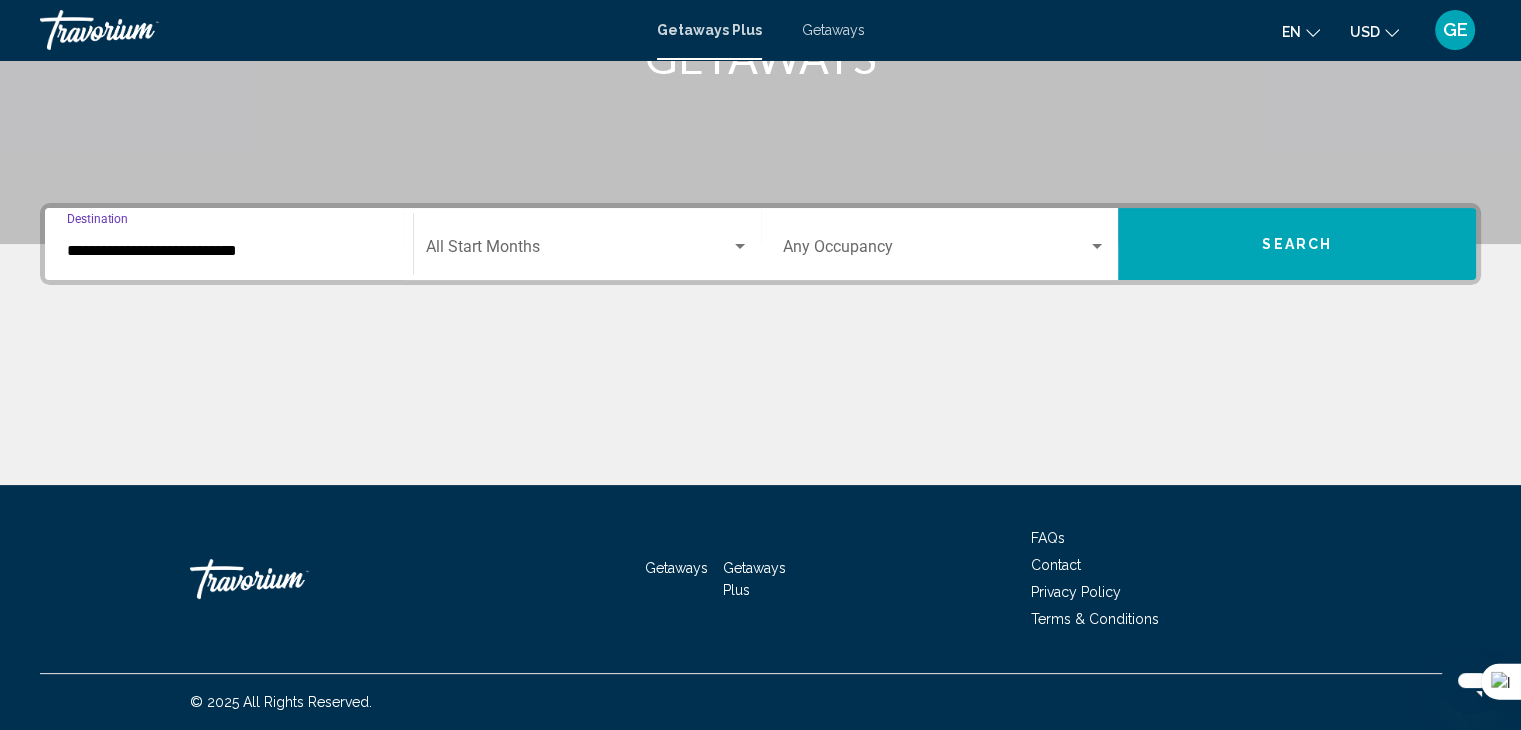 click at bounding box center (760, 410) 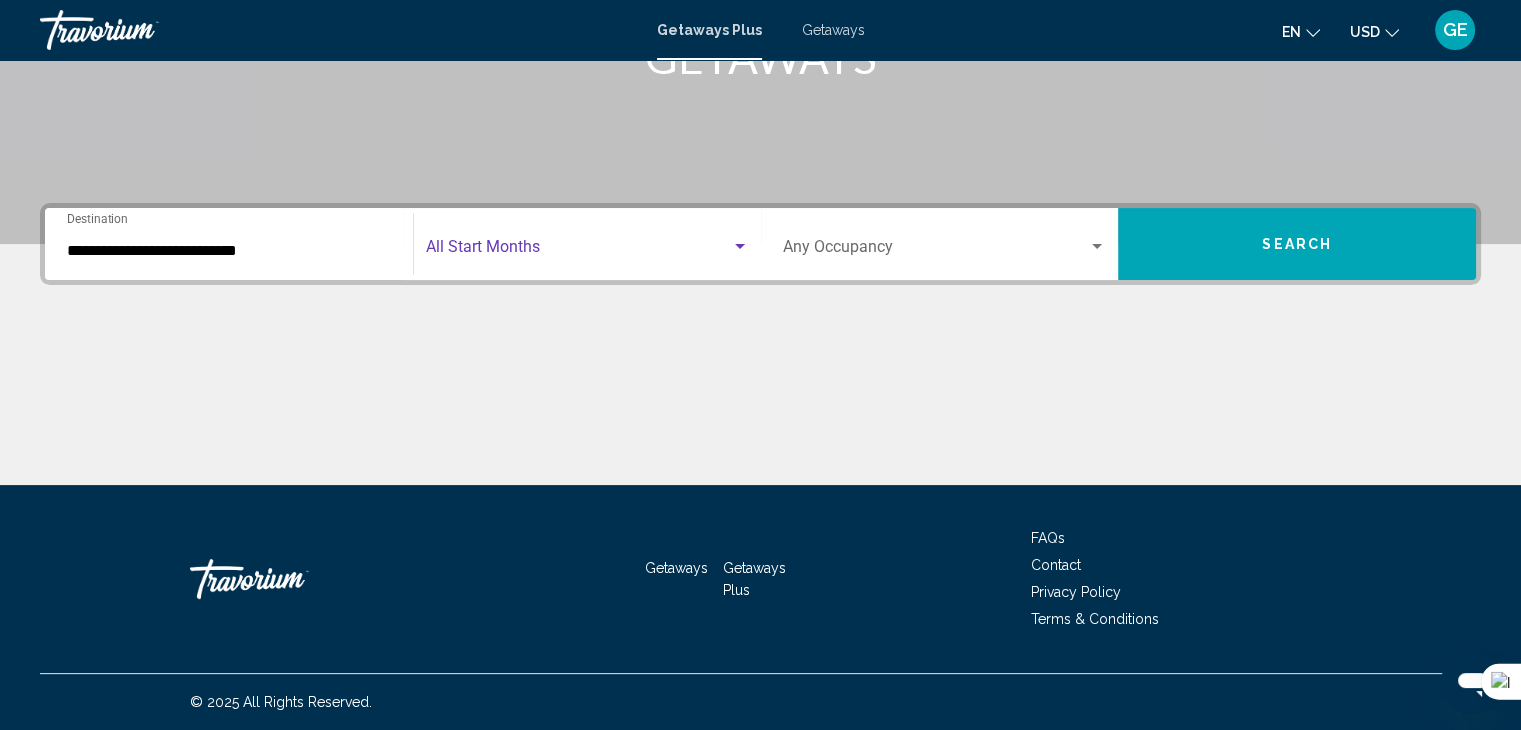 click at bounding box center (578, 251) 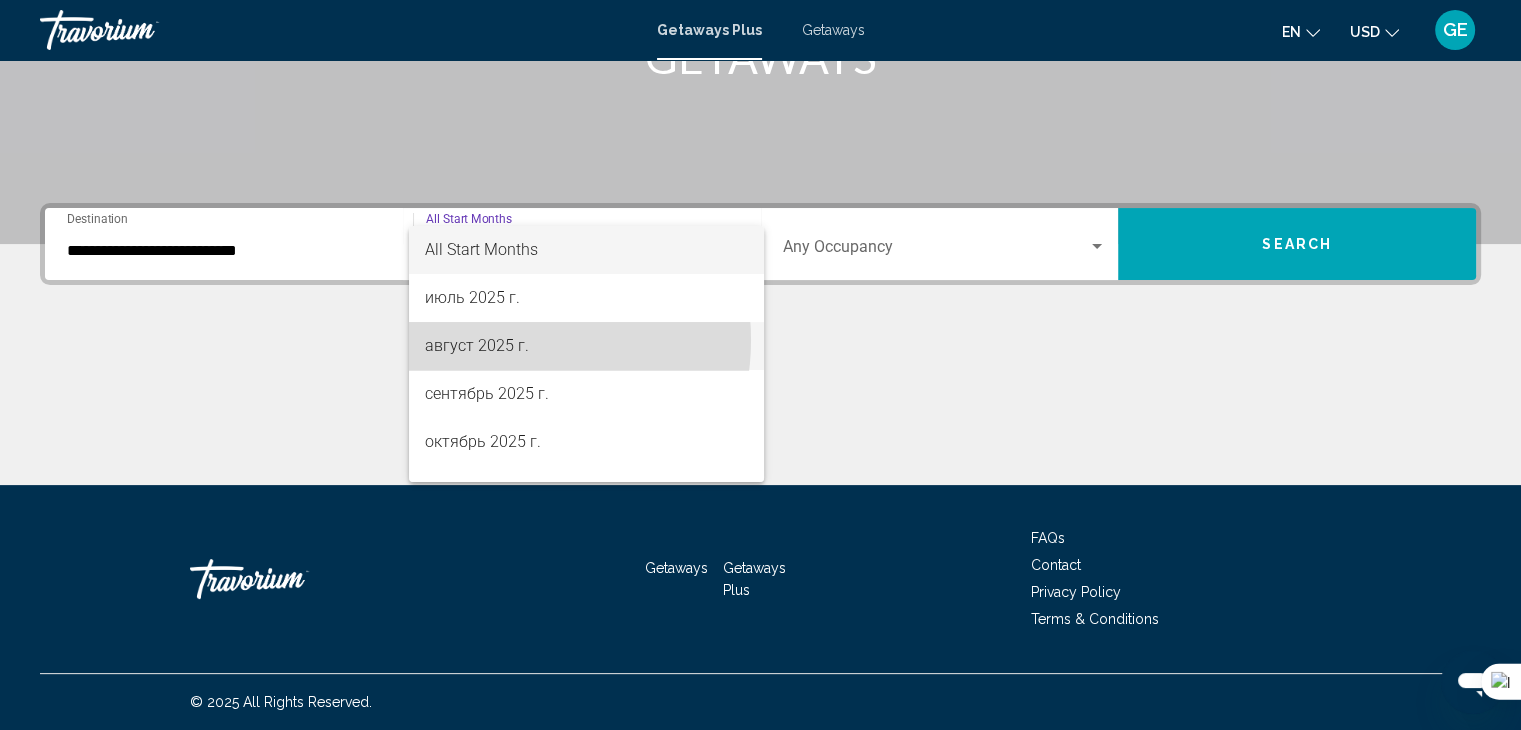 click on "август 2025 г." at bounding box center [586, 346] 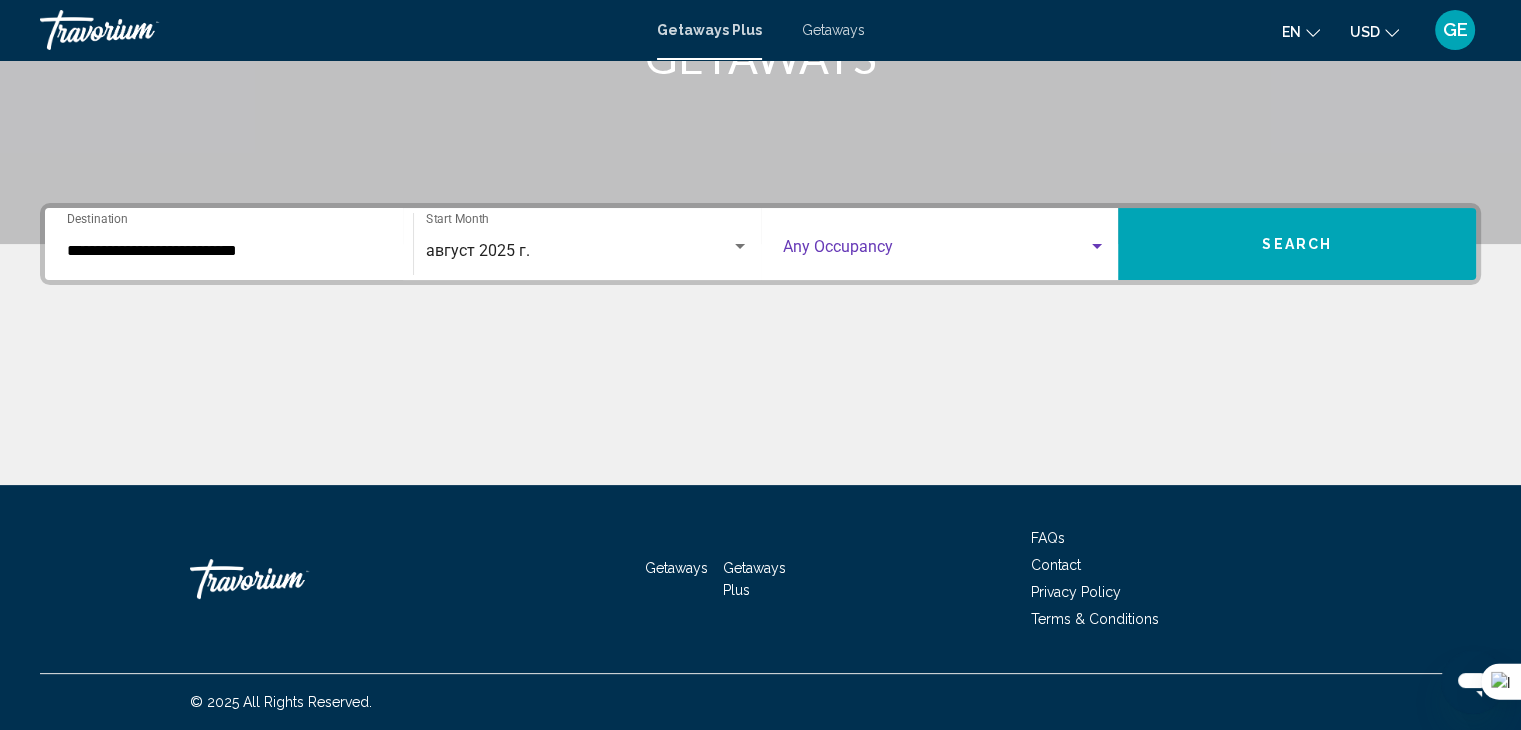 click at bounding box center (936, 251) 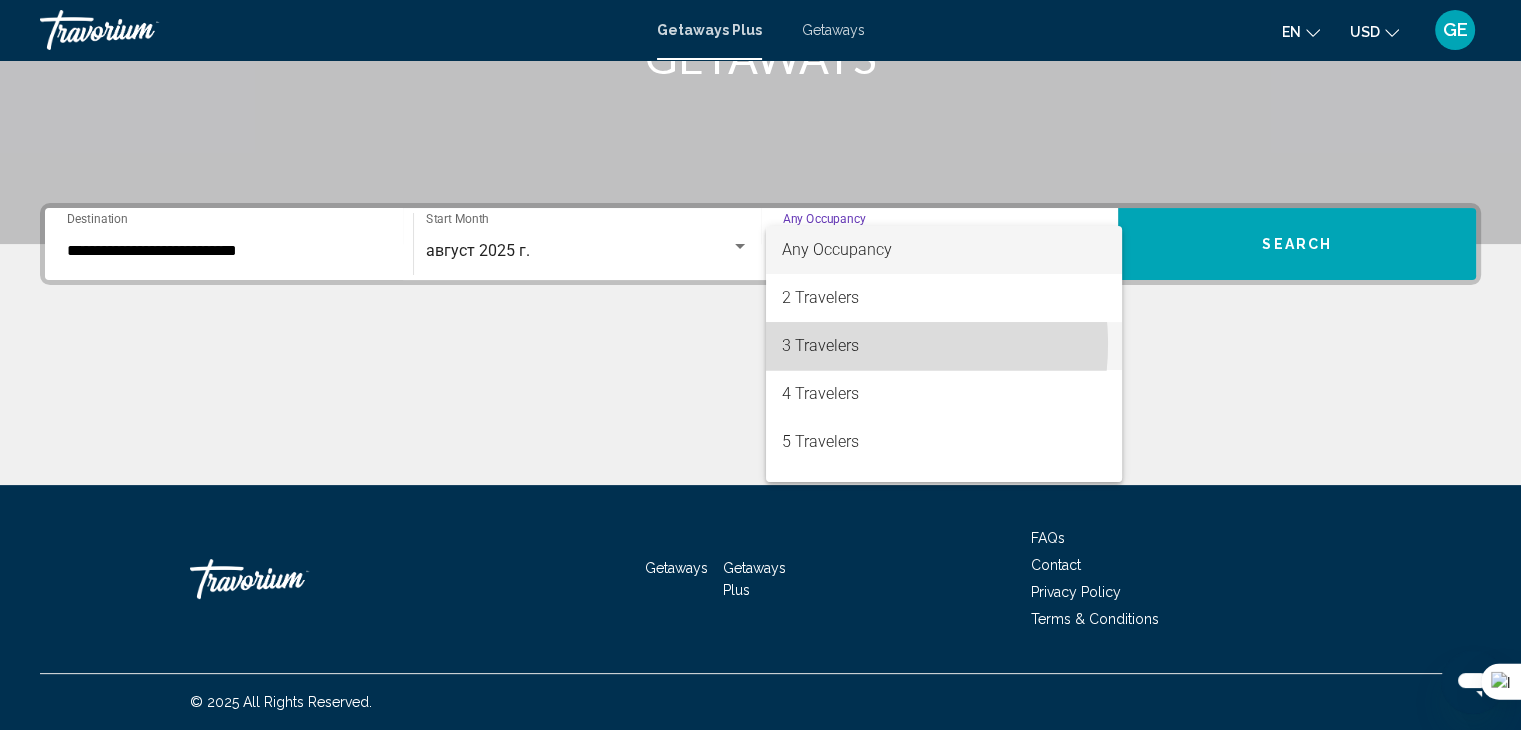 click on "3 Travelers" at bounding box center [944, 346] 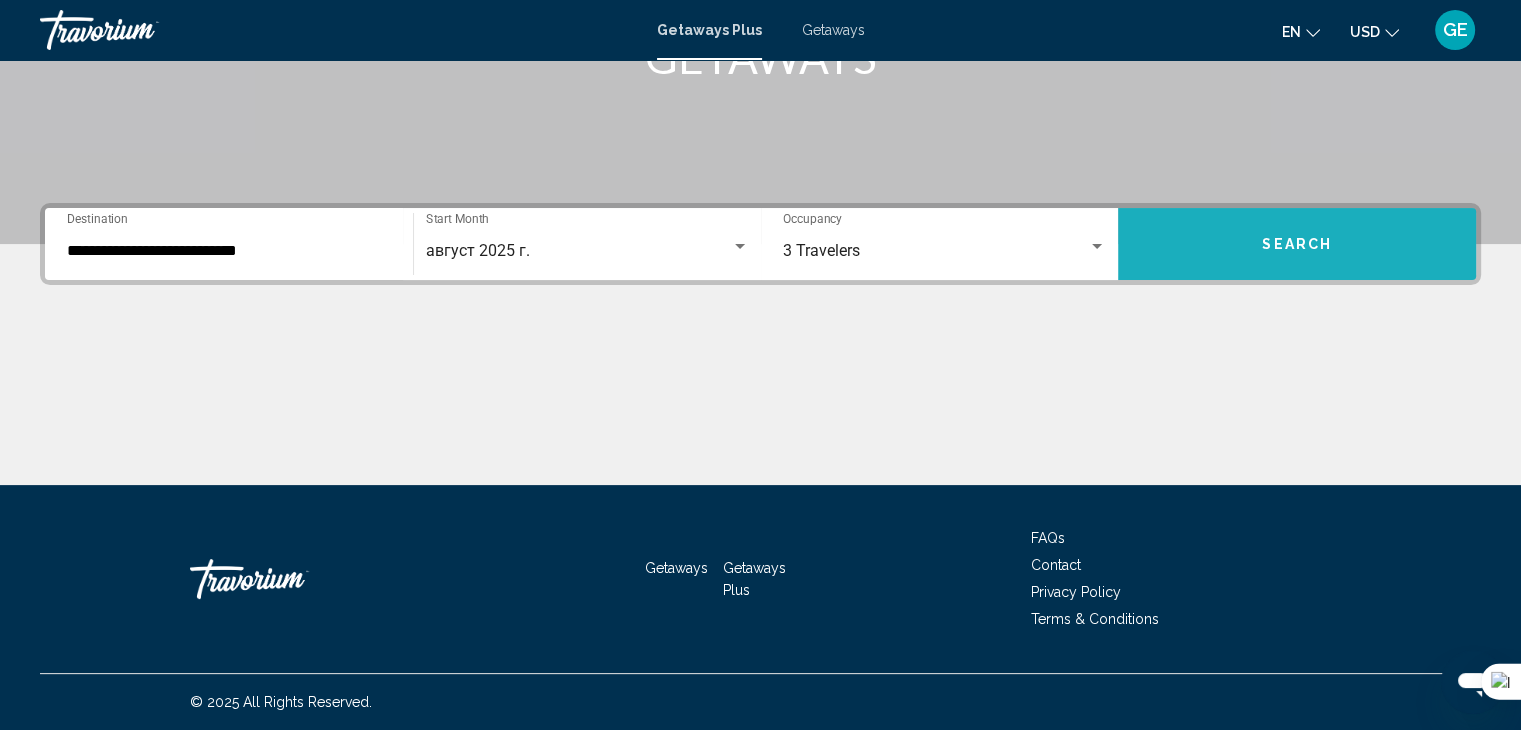 click on "Search" at bounding box center [1297, 244] 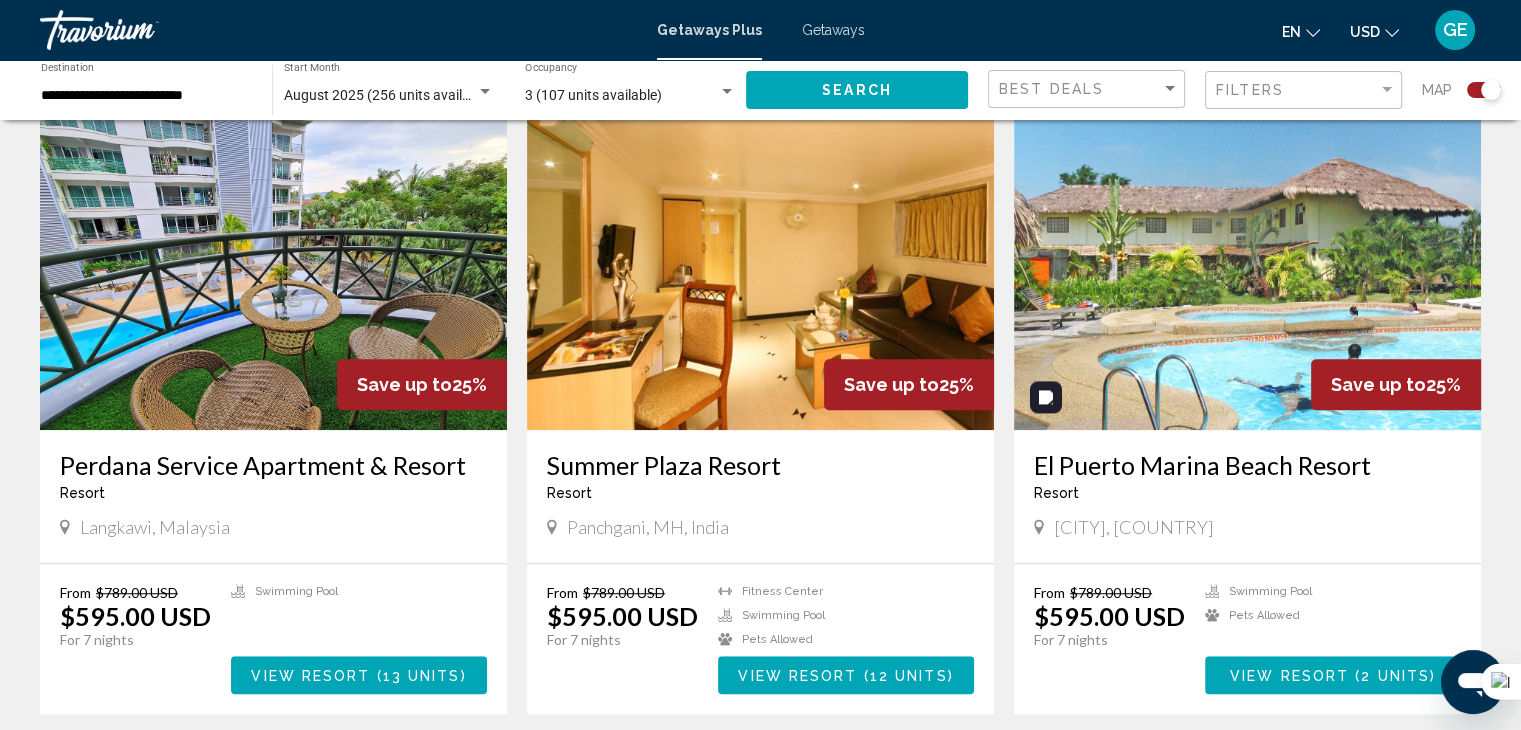 scroll, scrollTop: 1360, scrollLeft: 0, axis: vertical 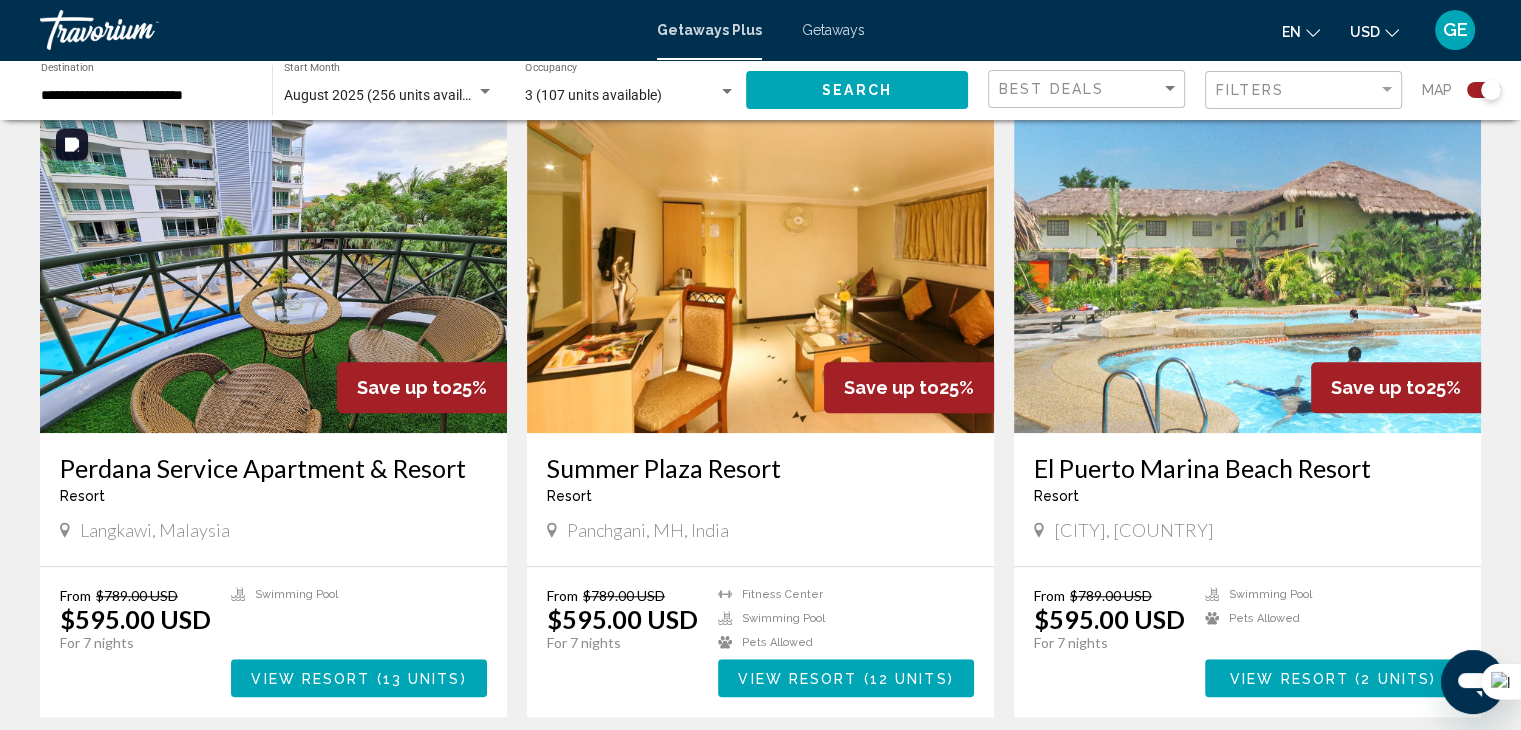 click at bounding box center [273, 273] 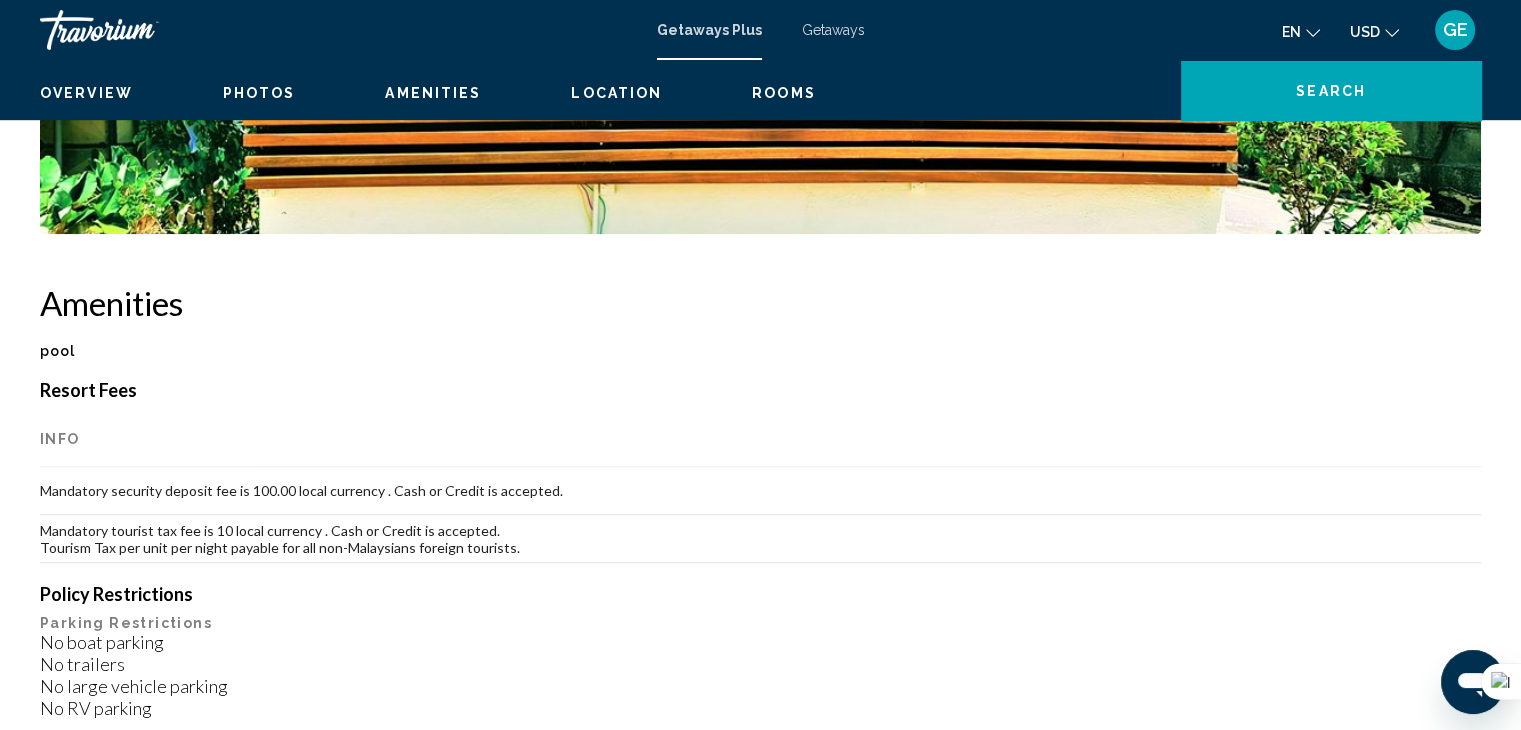 scroll, scrollTop: 0, scrollLeft: 0, axis: both 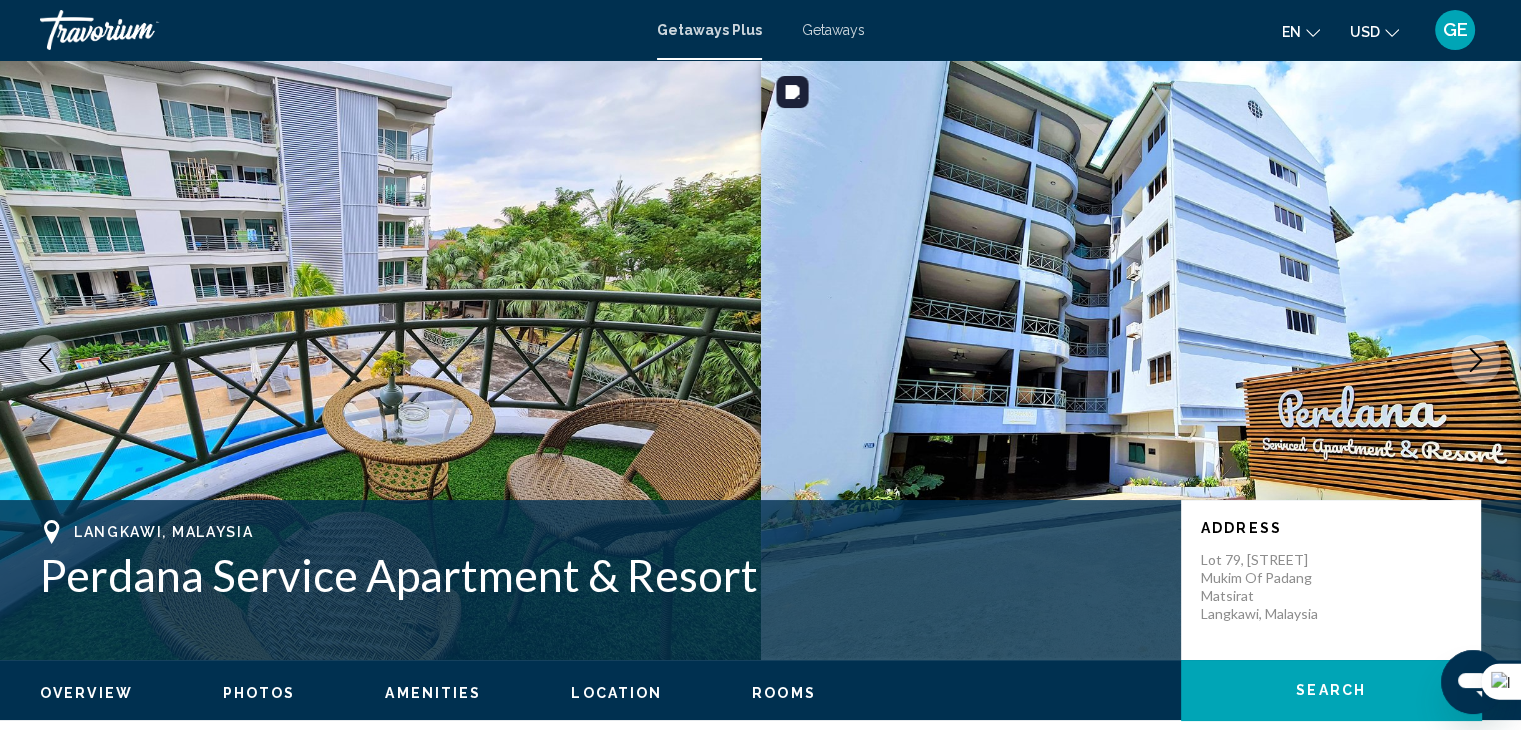 type 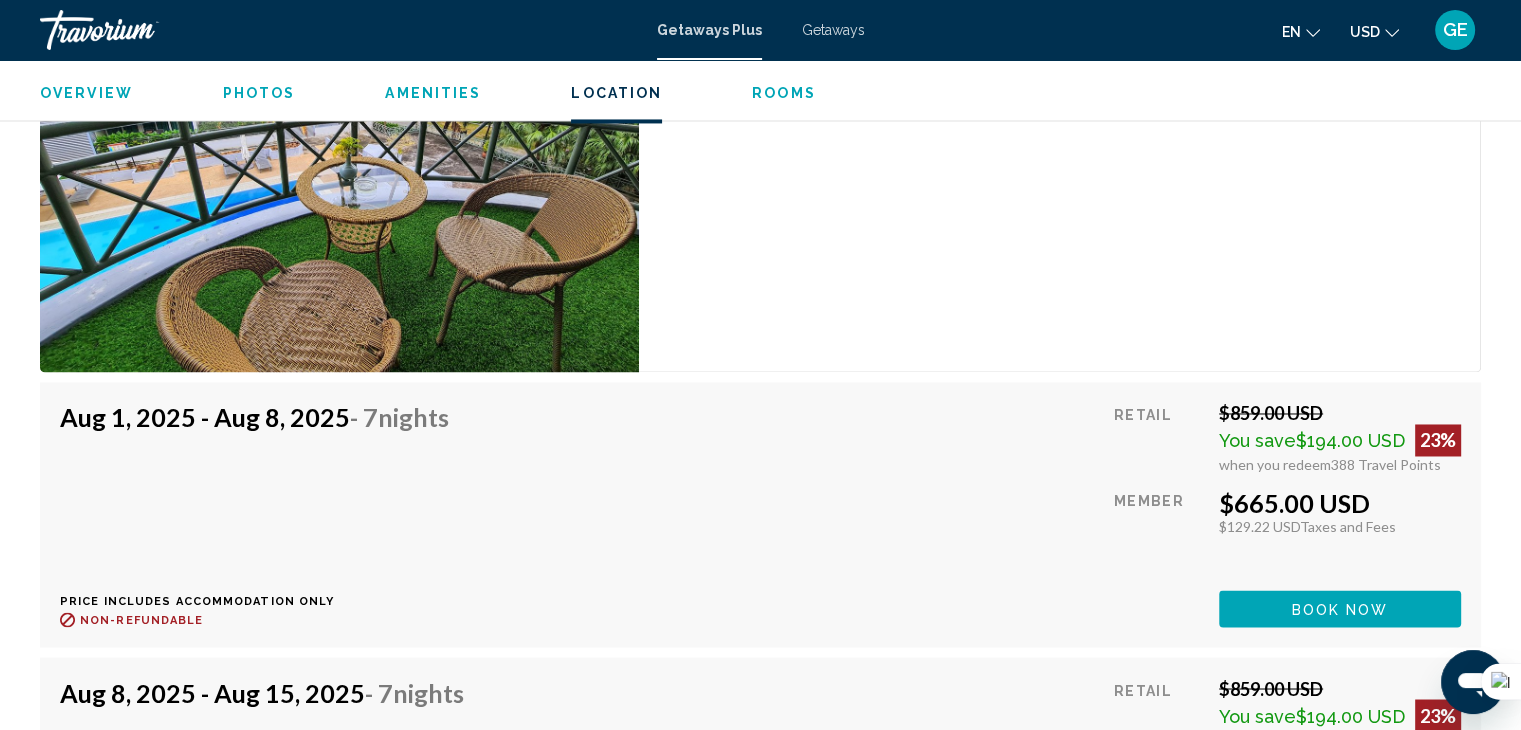 scroll, scrollTop: 3370, scrollLeft: 0, axis: vertical 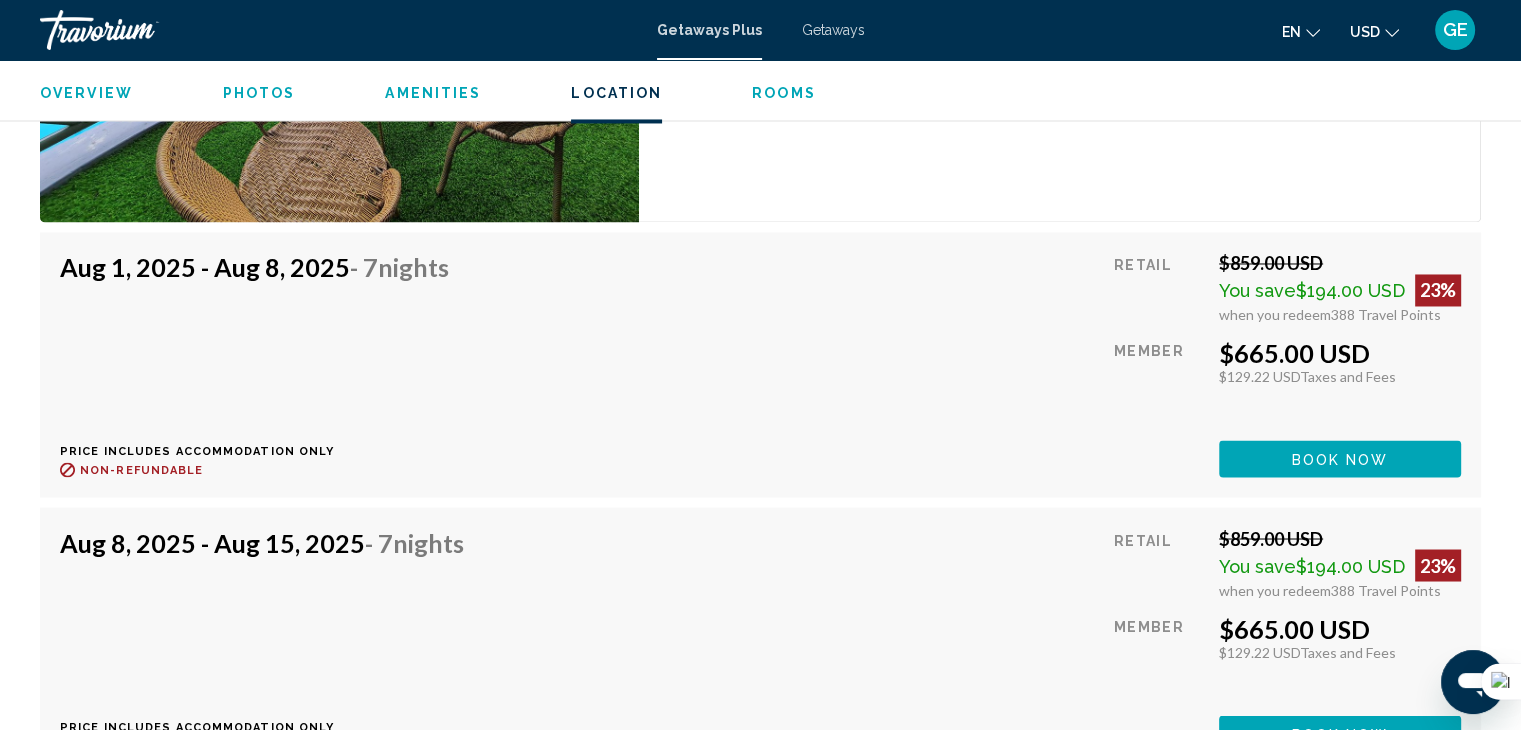 click on "Book now" at bounding box center (1340, 458) 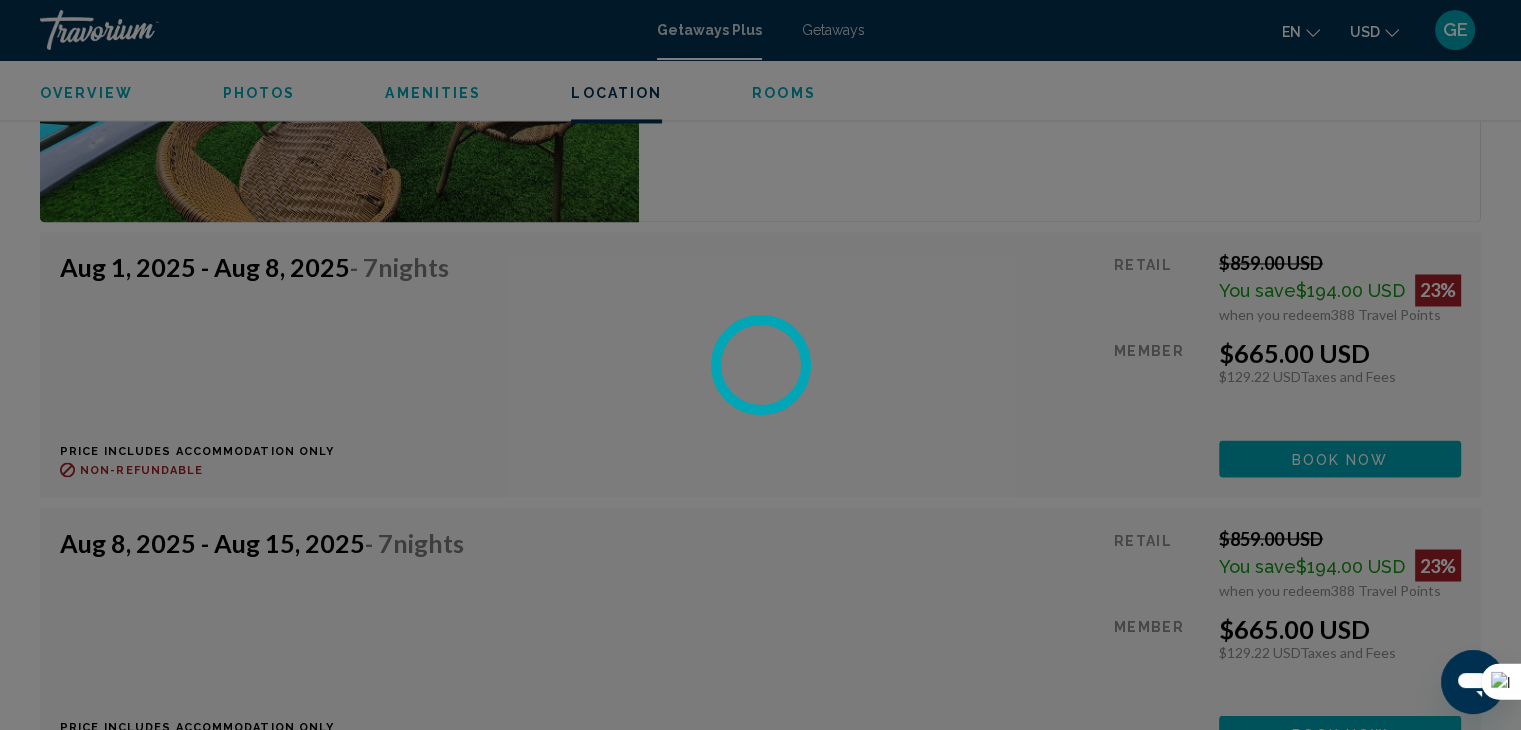 scroll, scrollTop: 0, scrollLeft: 0, axis: both 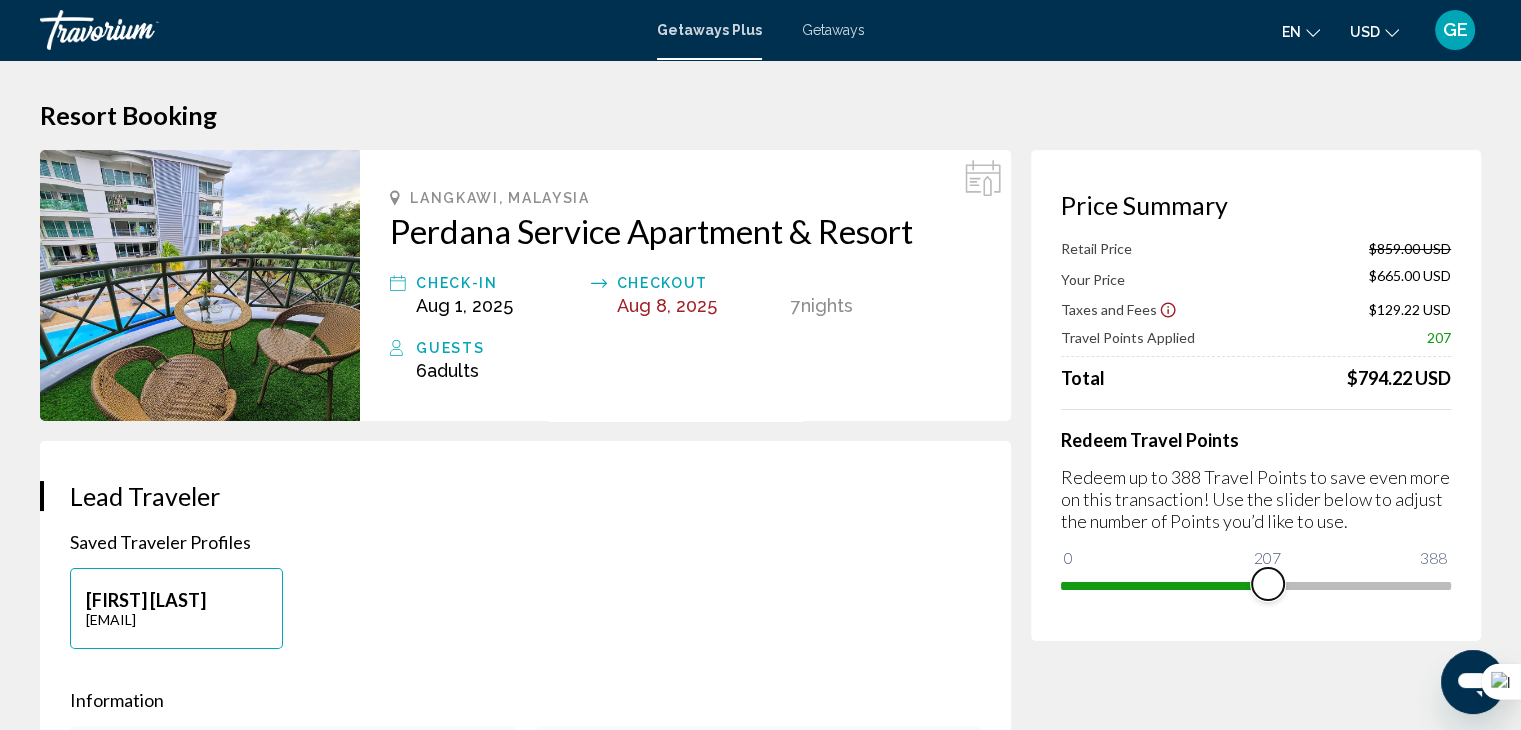 click at bounding box center (1164, 582) 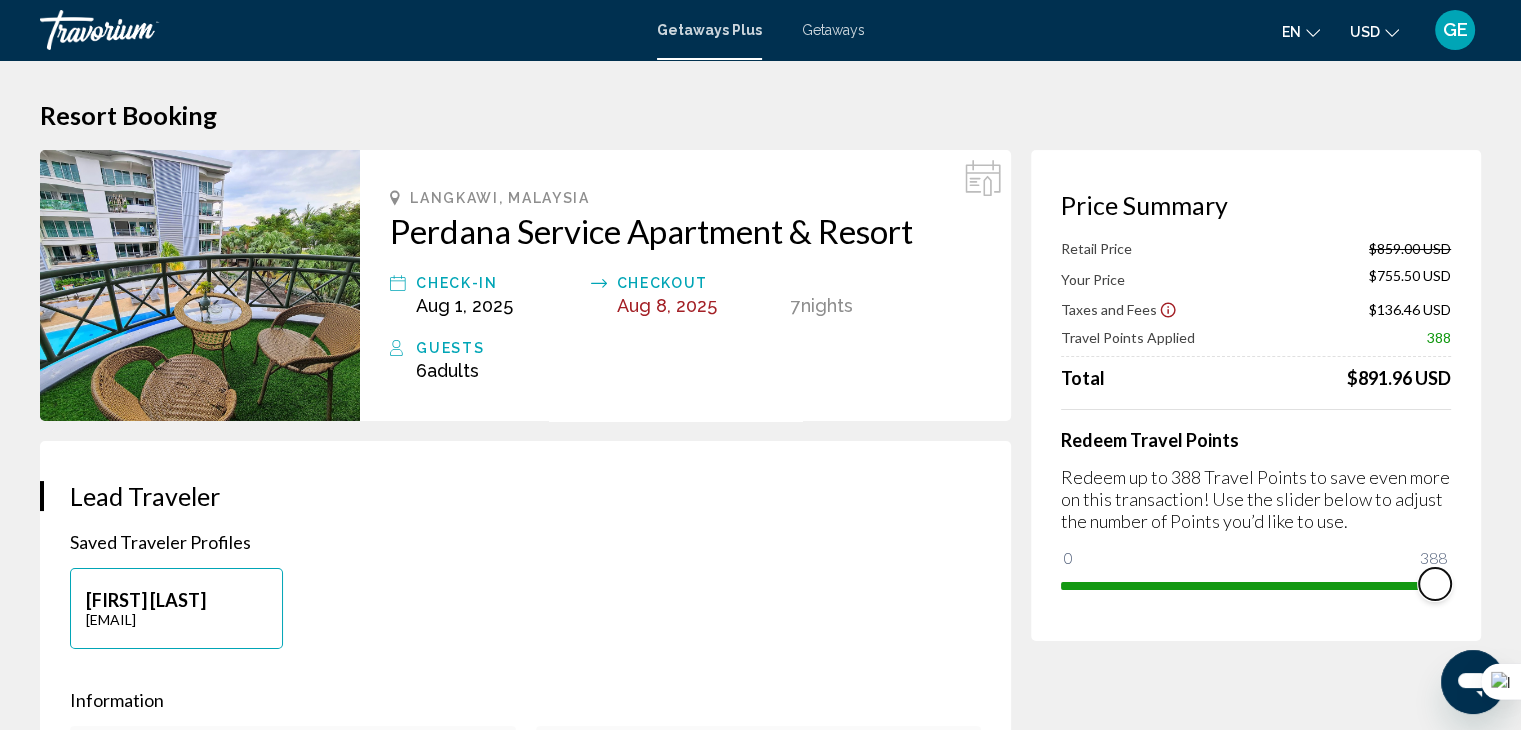 click at bounding box center (1256, 586) 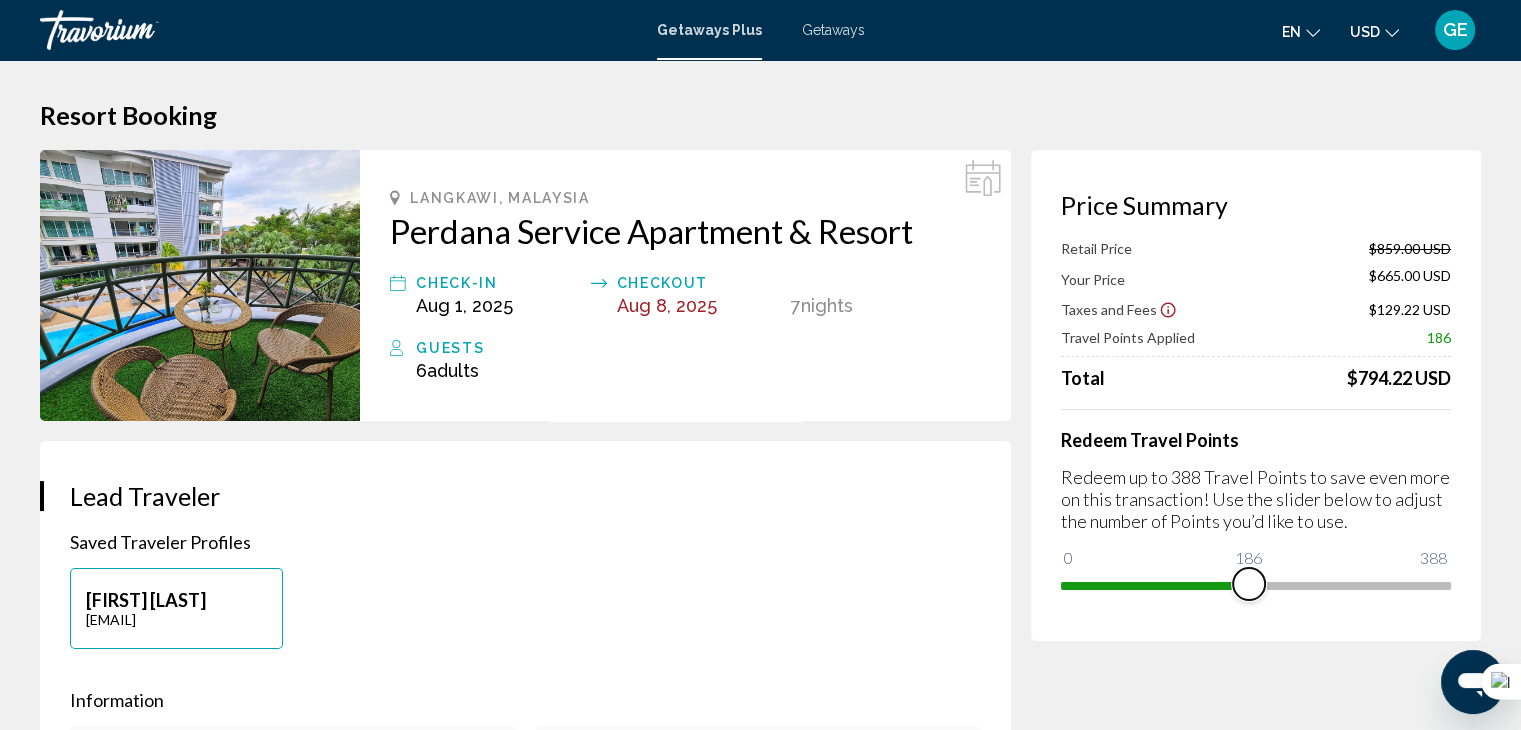 click at bounding box center (1155, 586) 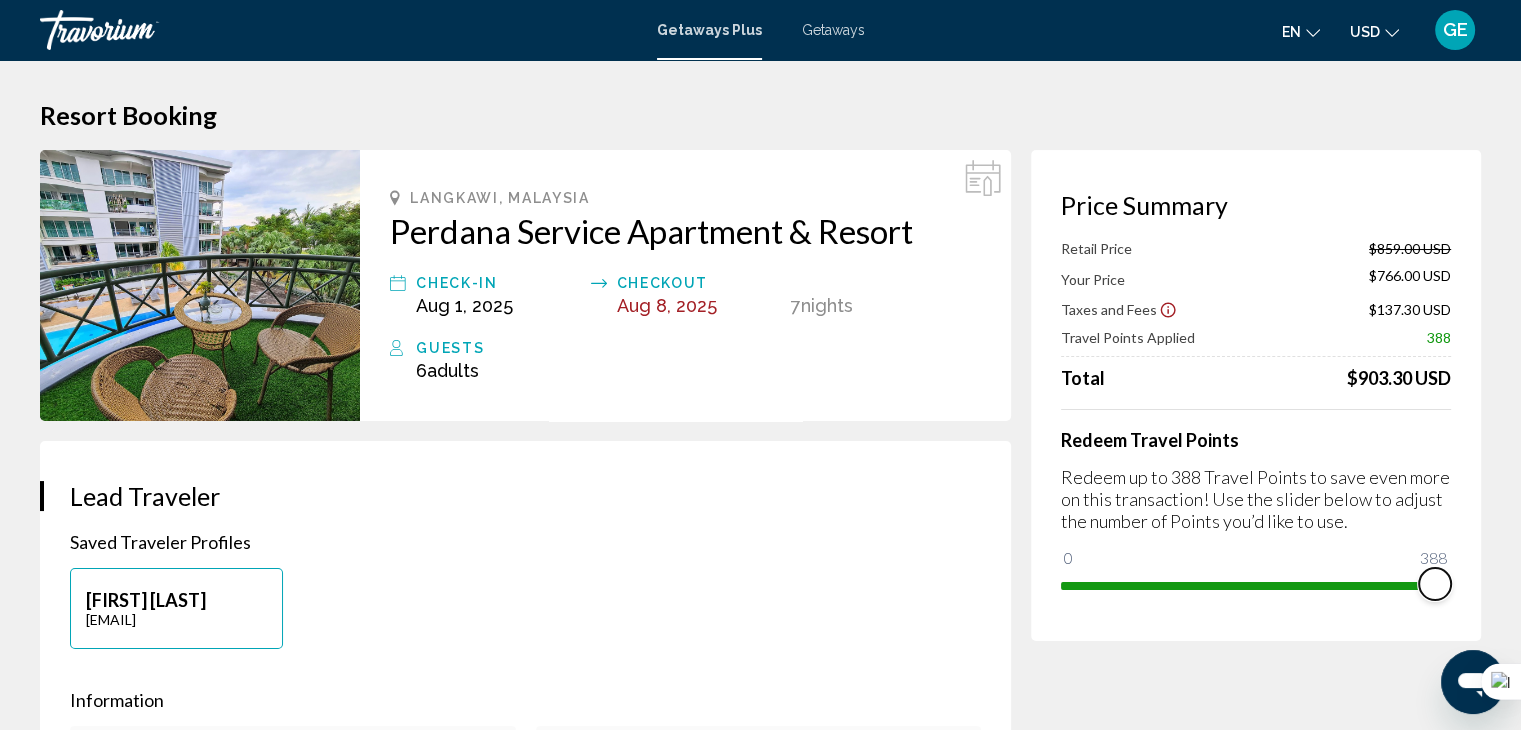 click at bounding box center (1256, 586) 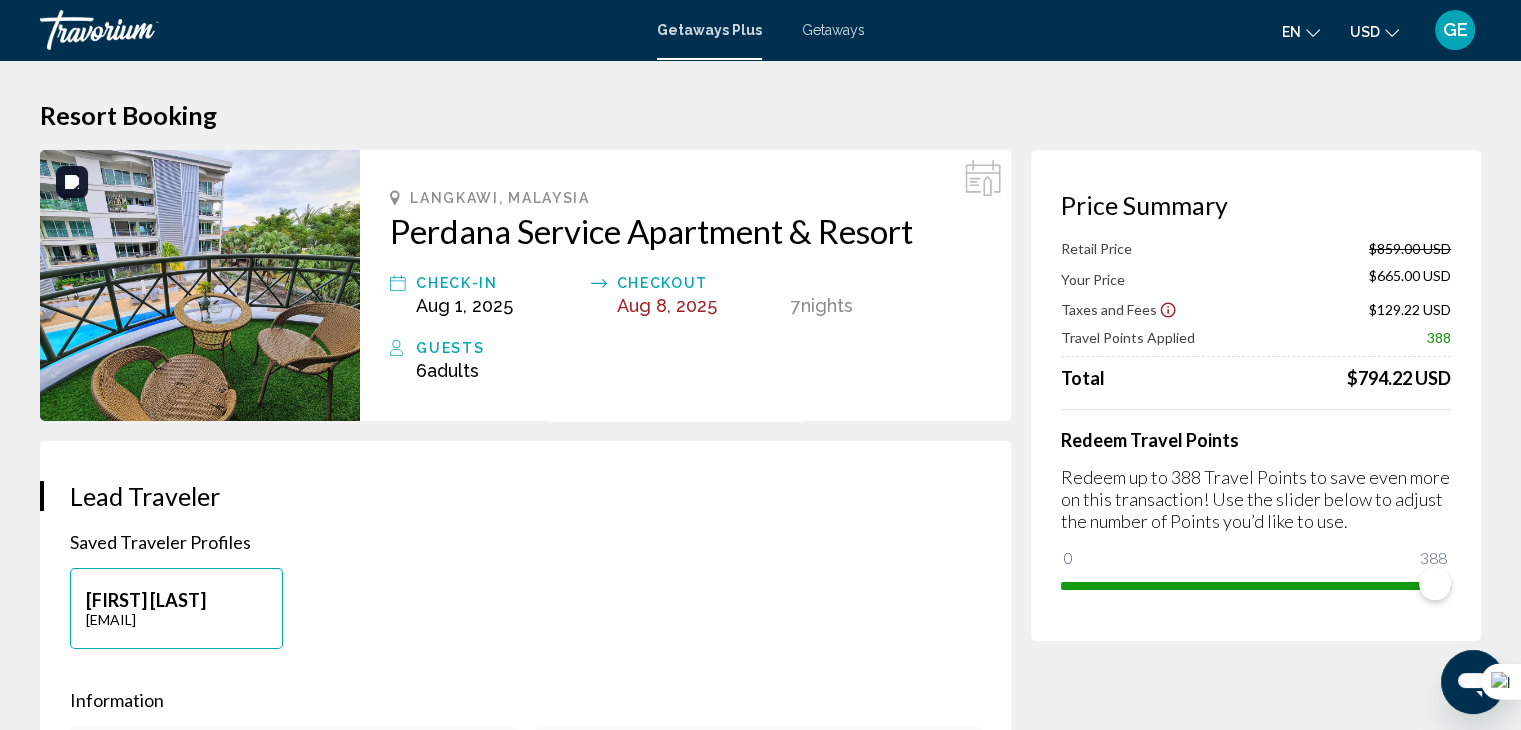 click at bounding box center (200, 285) 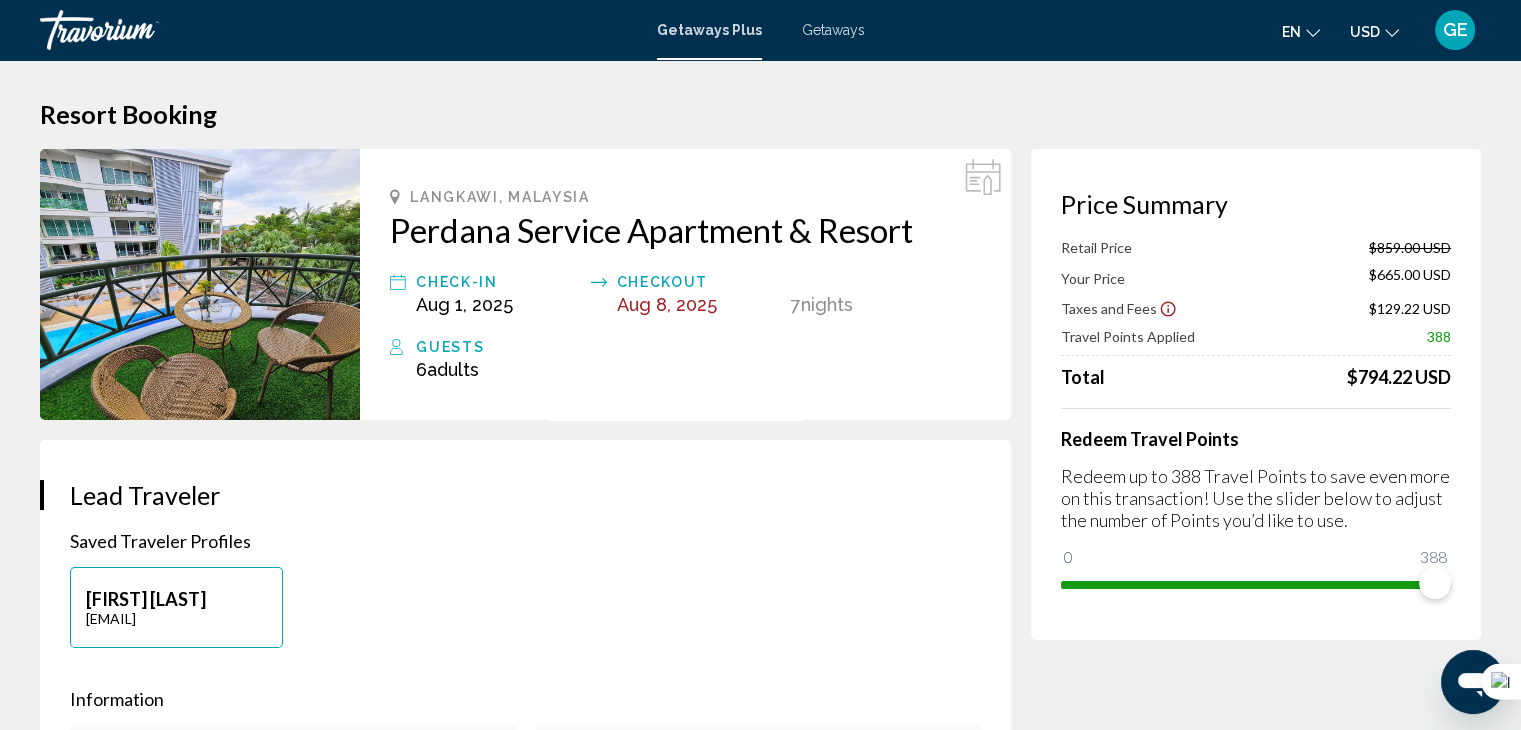 scroll, scrollTop: 0, scrollLeft: 0, axis: both 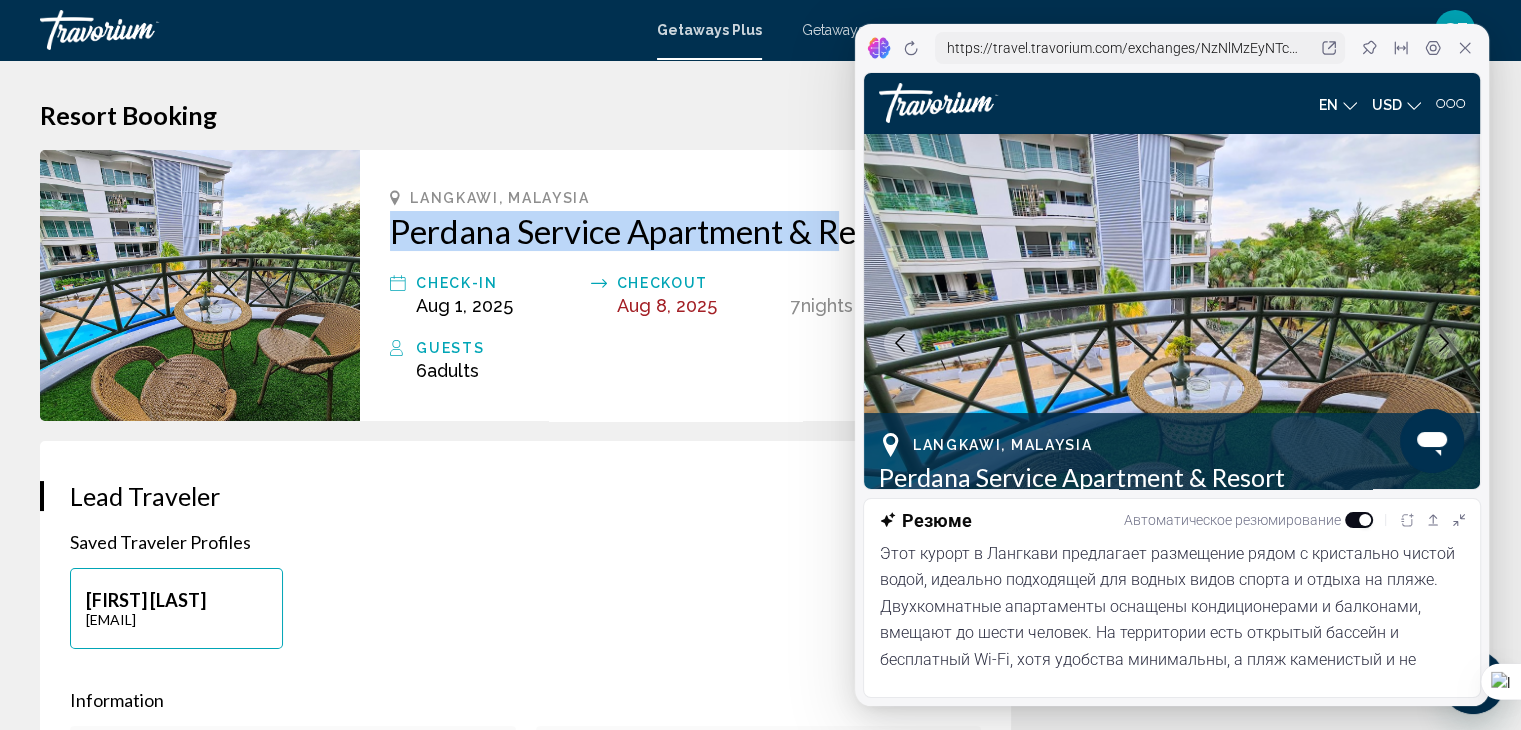 drag, startPoint x: 385, startPoint y: 229, endPoint x: 838, endPoint y: 236, distance: 453.05408 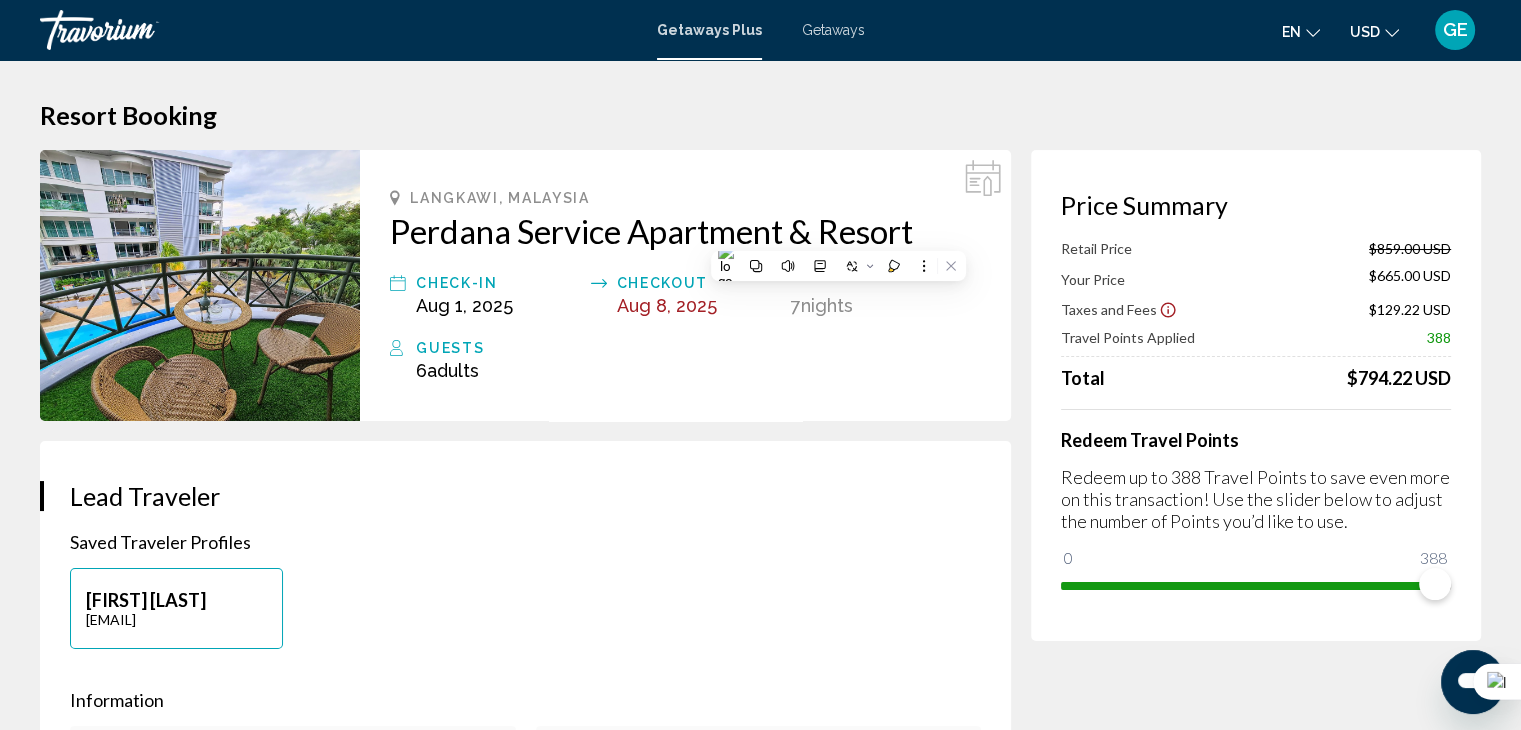 click on "[CITY], [COUNTRY] Perdana Service Apartment & Resort
Check-In [DATE]
Checkout [DATE] 7  Night Nights
Guests 6  Adult Adults ,   Child Children" at bounding box center [685, 285] 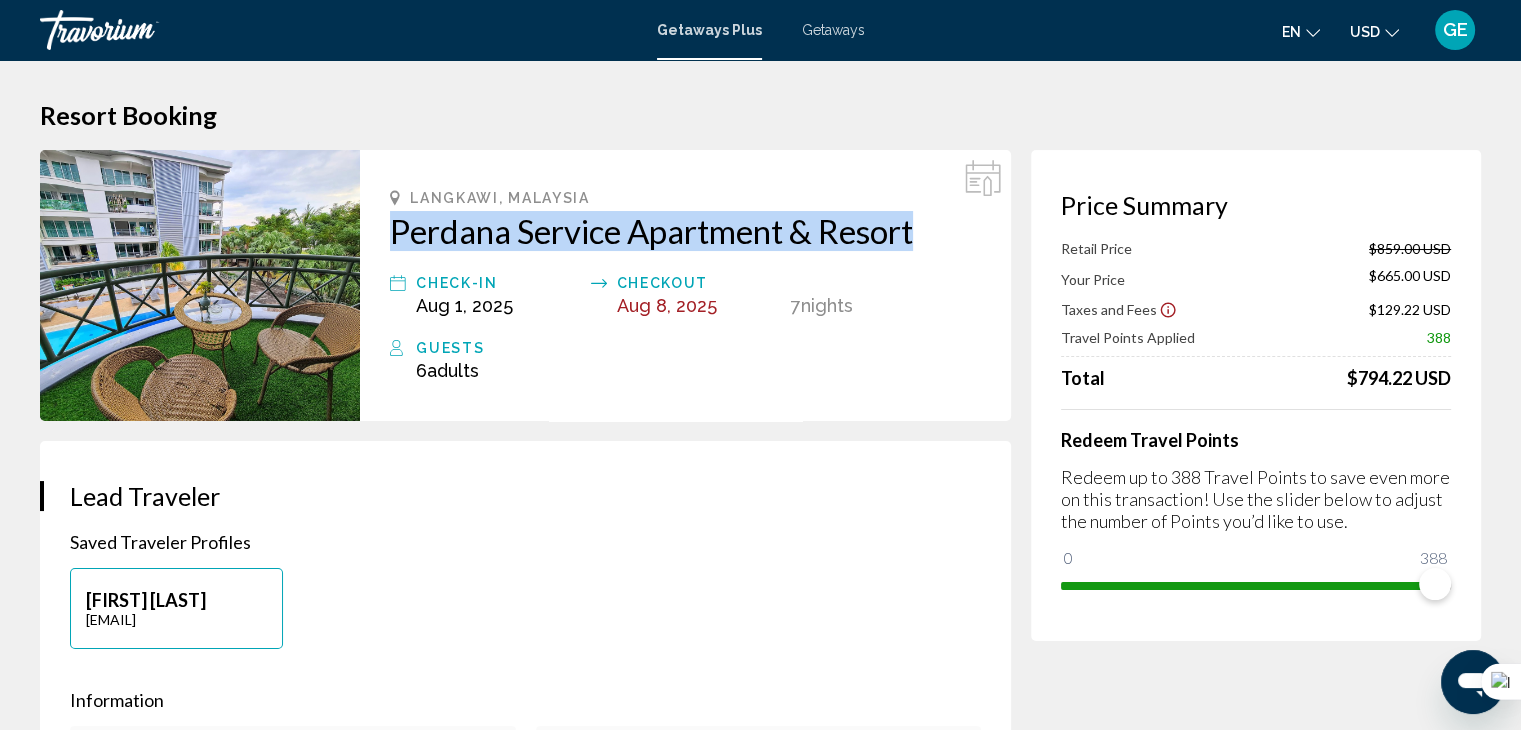 drag, startPoint x: 387, startPoint y: 221, endPoint x: 1010, endPoint y: 247, distance: 623.5423 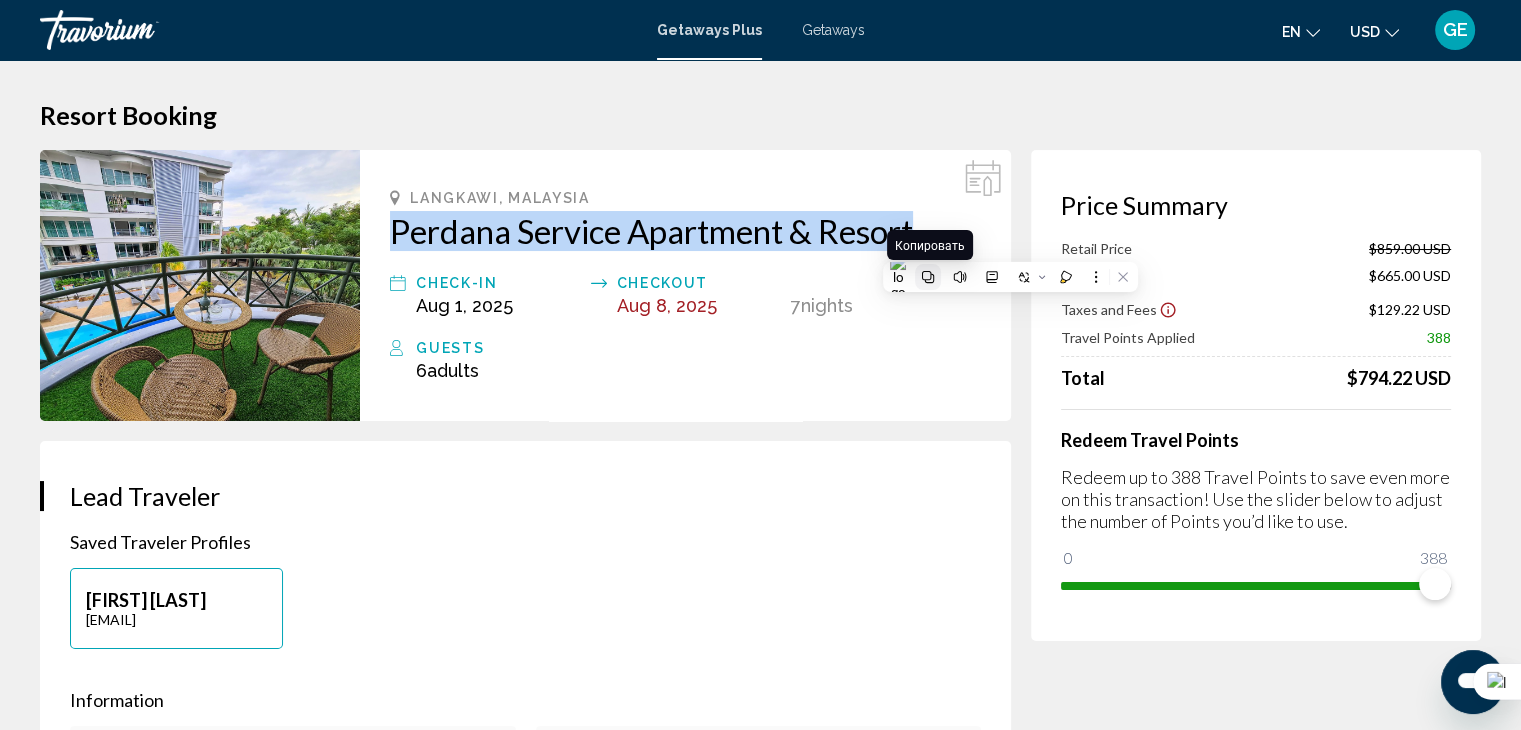 click 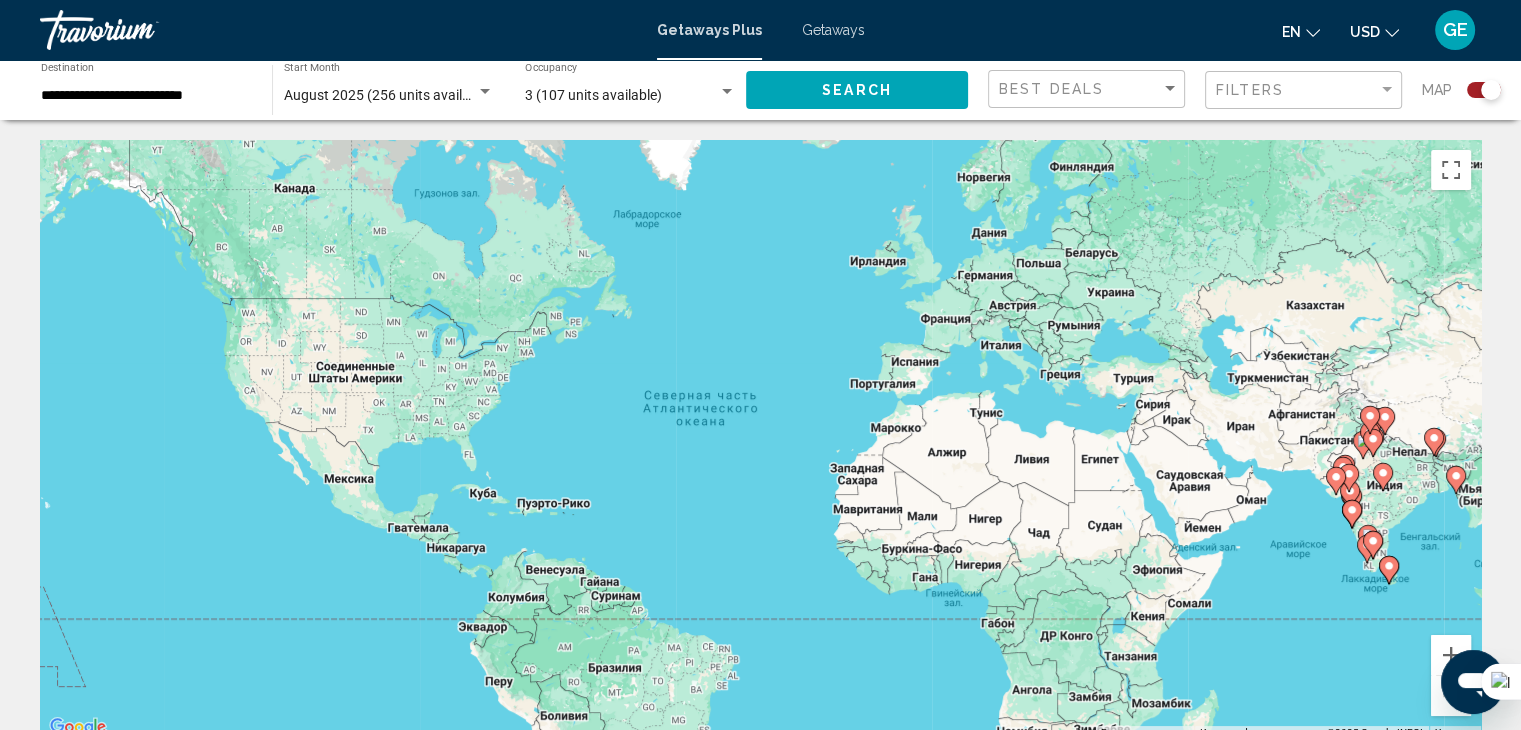 click on "Чтобы активировать перетаскивание с помощью клавиатуры, нажмите Alt + Ввод. После этого перемещайте маркер, используя клавиши со стрелками. Чтобы завершить перетаскивание, нажмите клавишу Ввод. Чтобы отменить действие, нажмите клавишу Esc." at bounding box center (760, 440) 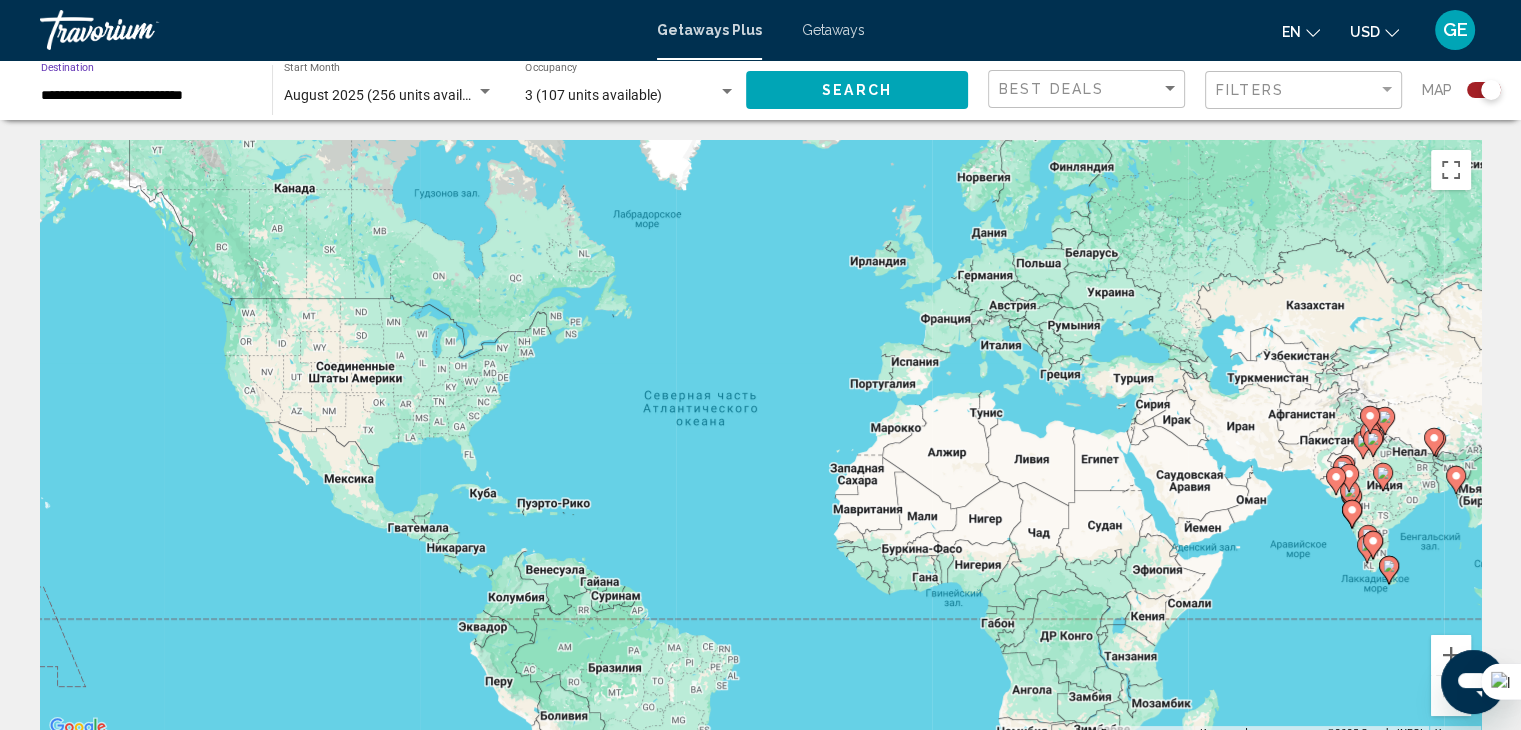 click on "**********" at bounding box center (146, 96) 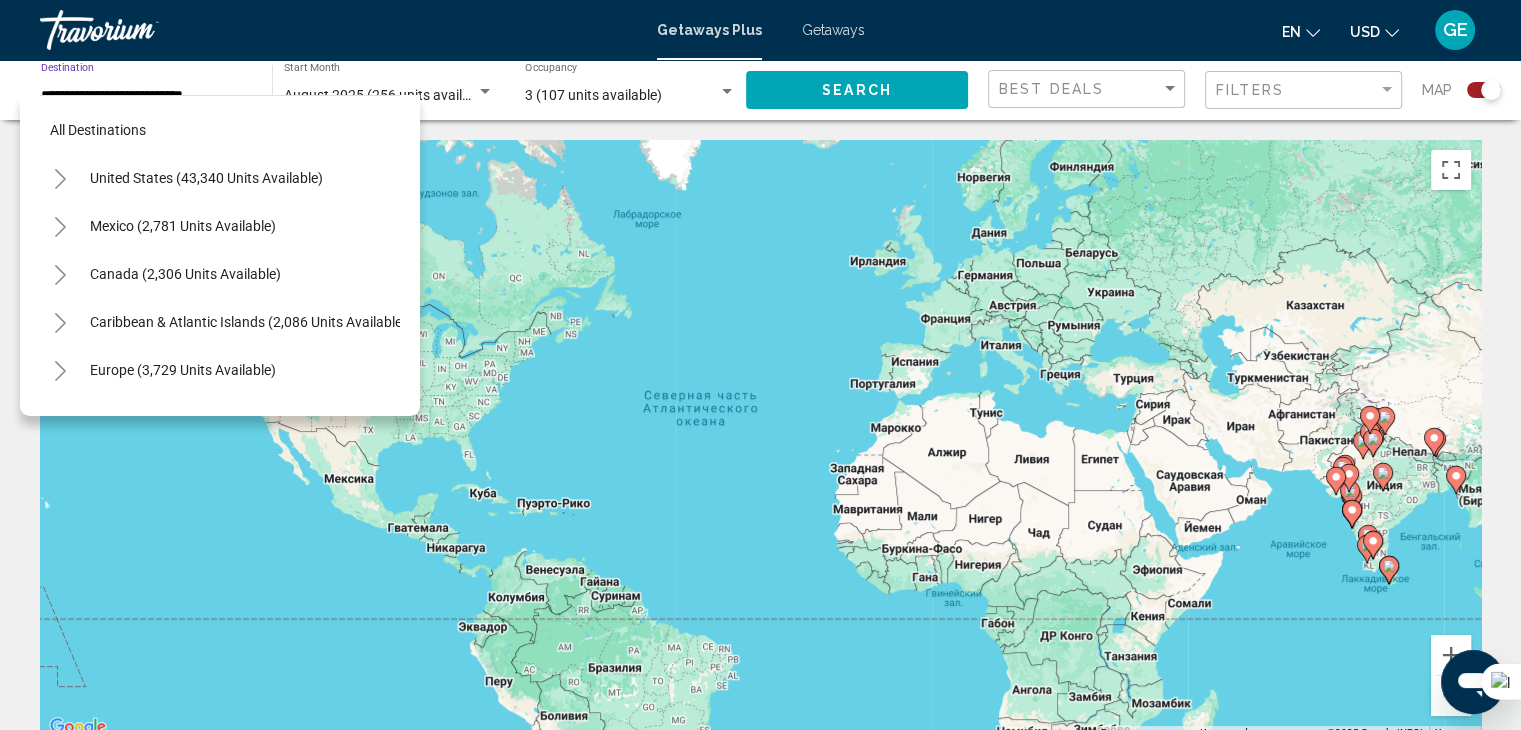 scroll, scrollTop: 366, scrollLeft: 0, axis: vertical 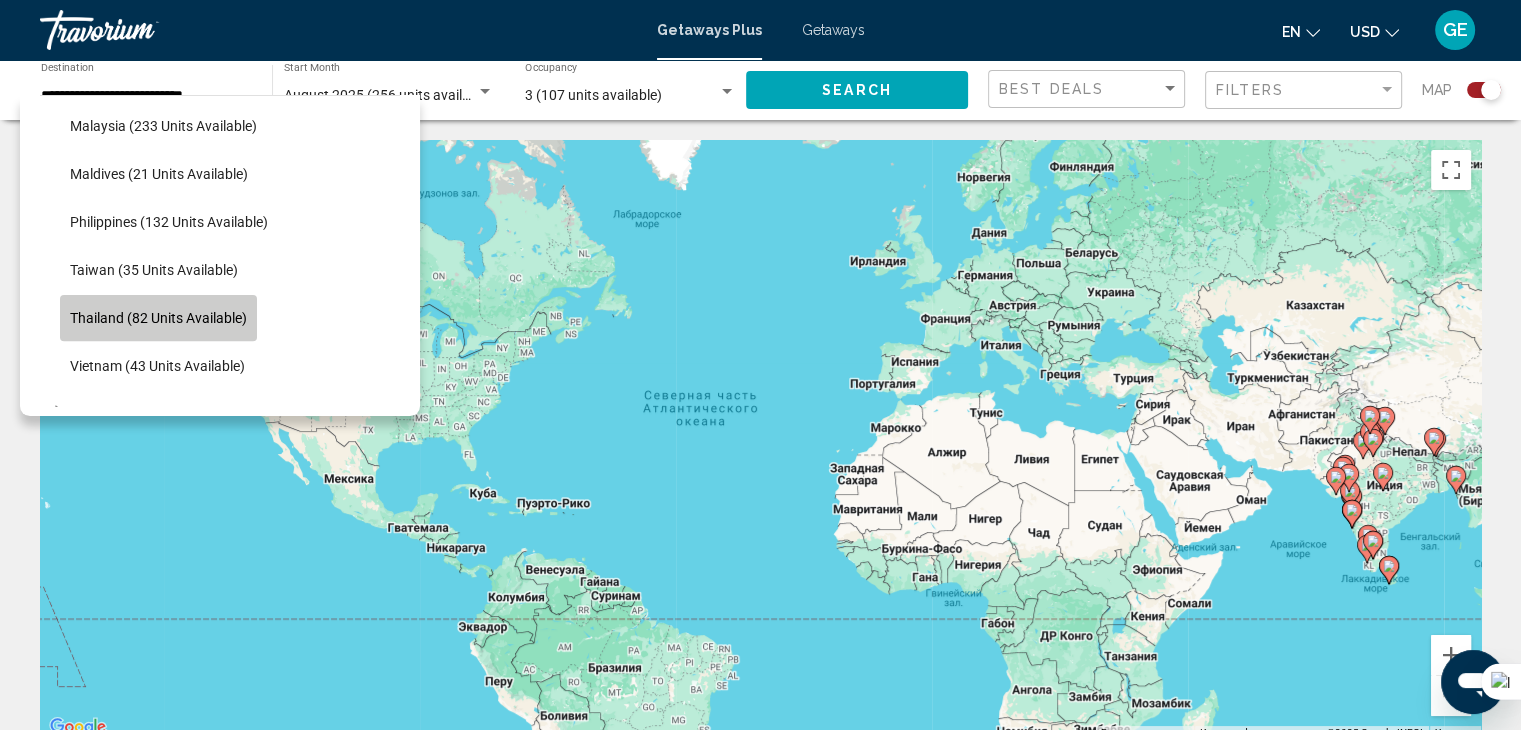 click on "Thailand (82 units available)" 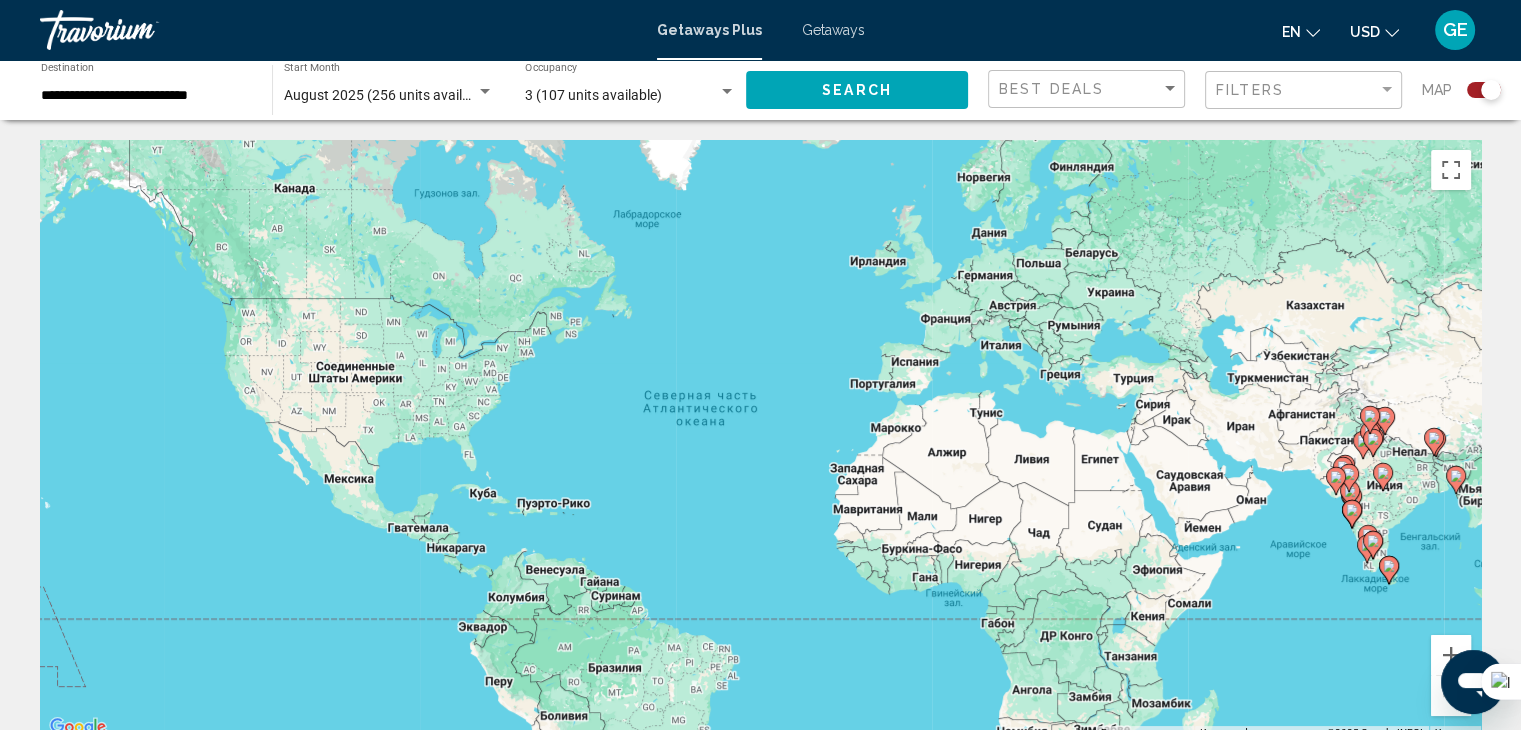 click on "Чтобы активировать перетаскивание с помощью клавиатуры, нажмите Alt + Ввод. После этого перемещайте маркер, используя клавиши со стрелками. Чтобы завершить перетаскивание, нажмите клавишу Ввод. Чтобы отменить действие, нажмите клавишу Esc." at bounding box center [760, 440] 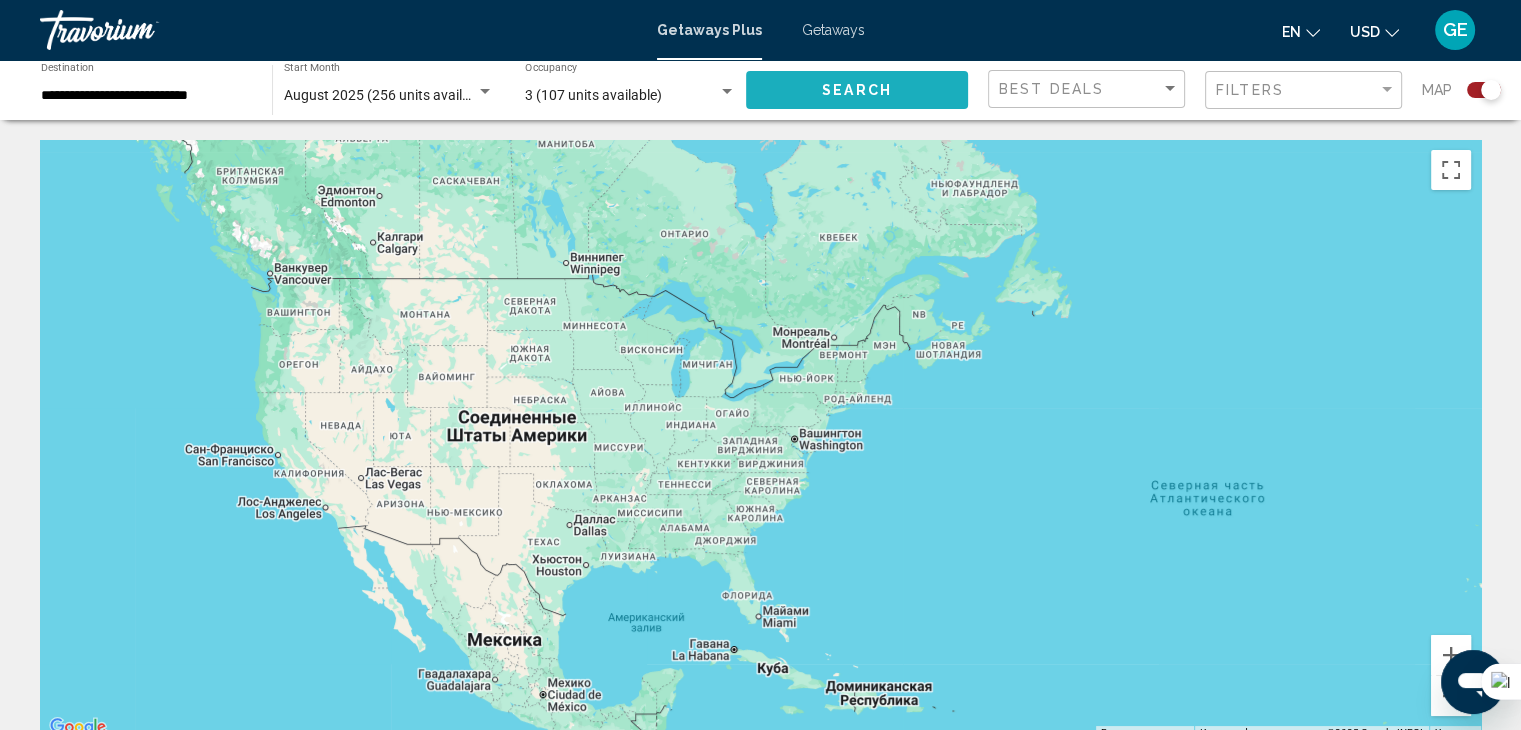 click on "Search" 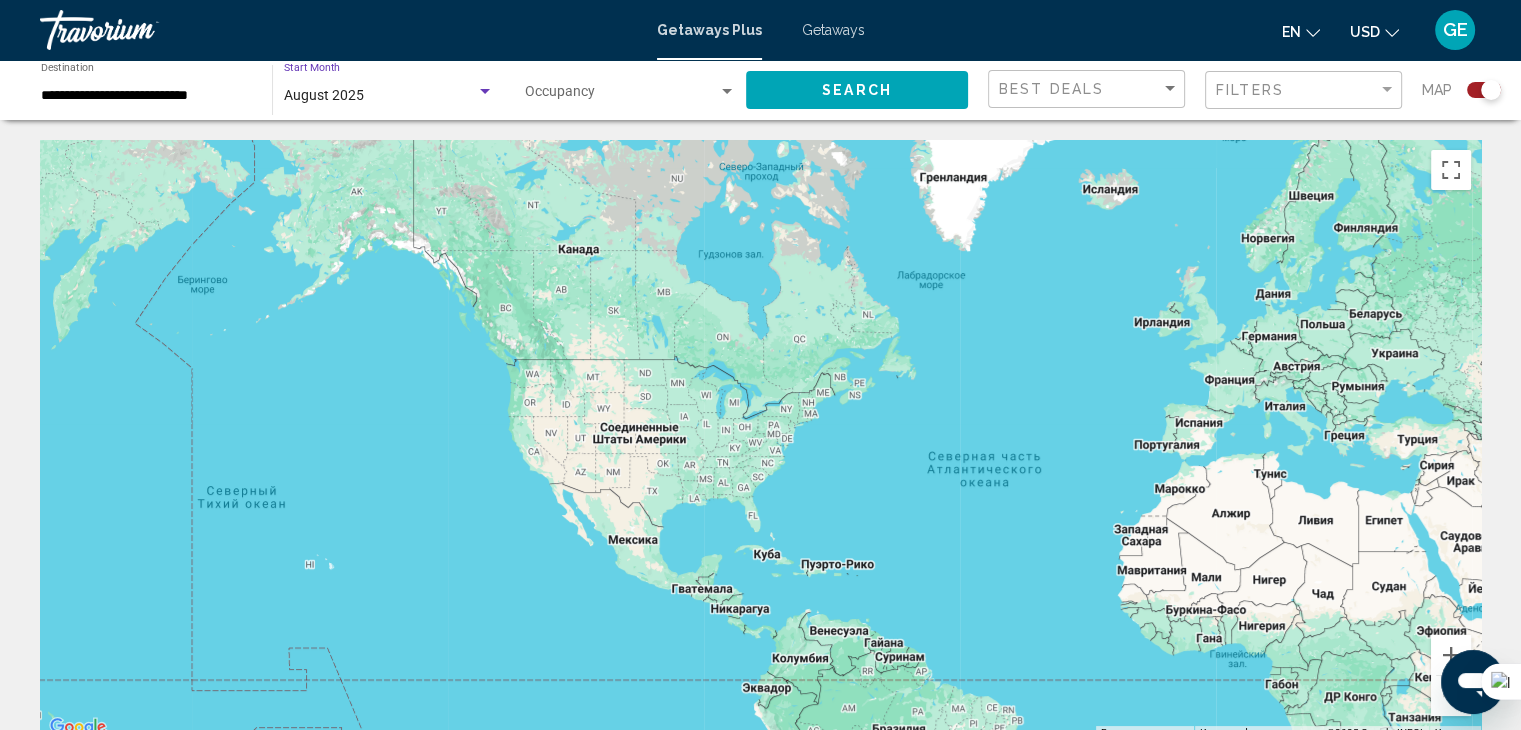 click on "August 2025" at bounding box center [324, 95] 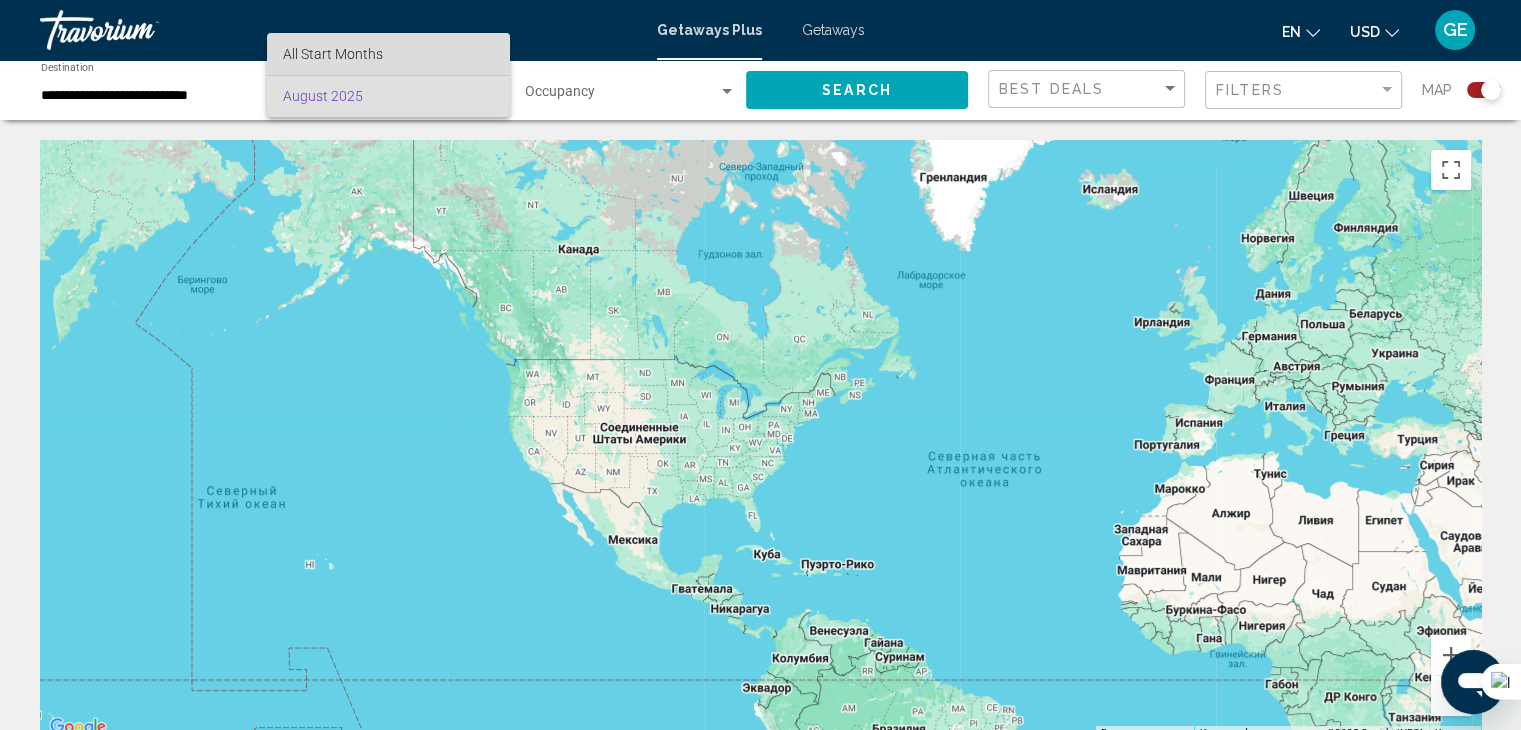 click on "All Start Months" at bounding box center [333, 54] 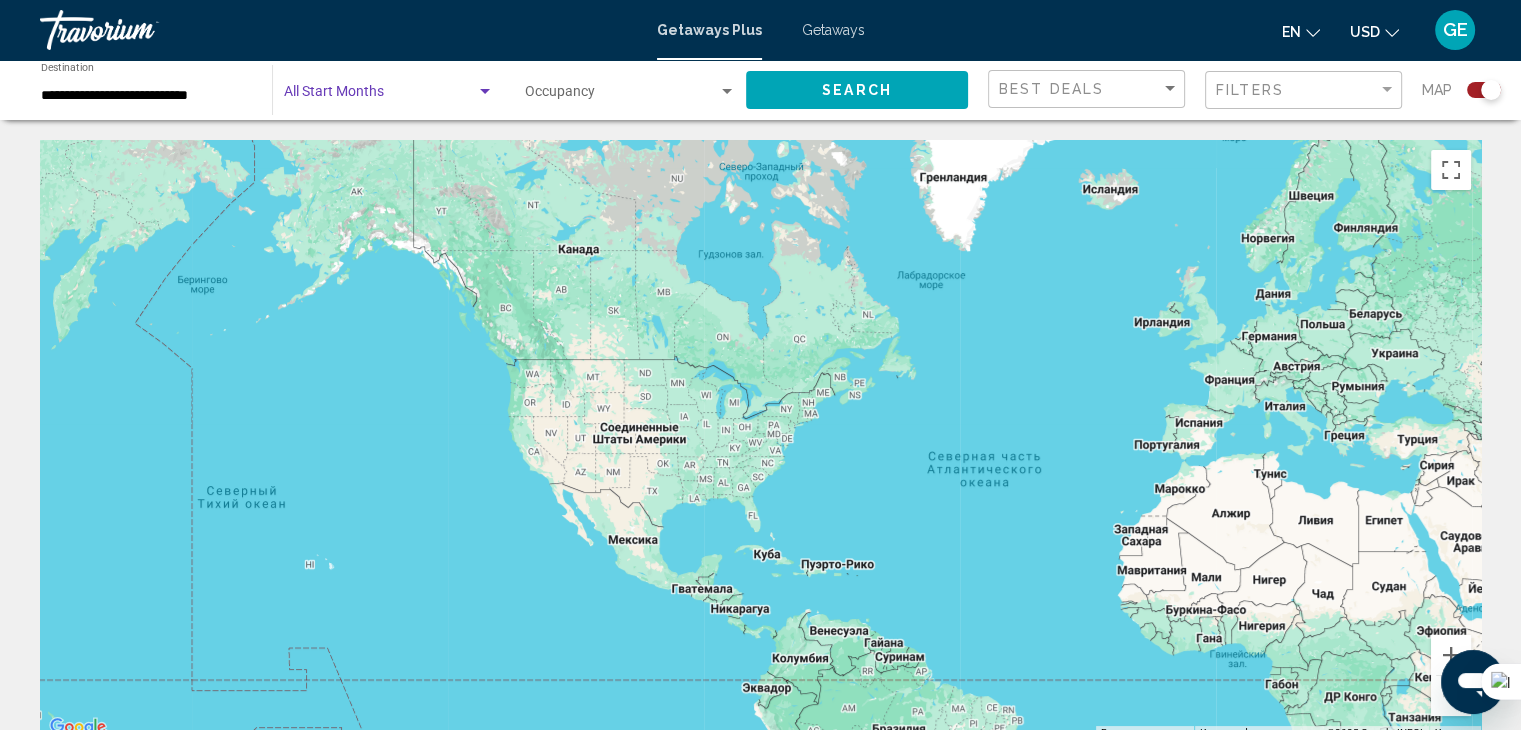 click at bounding box center (485, 92) 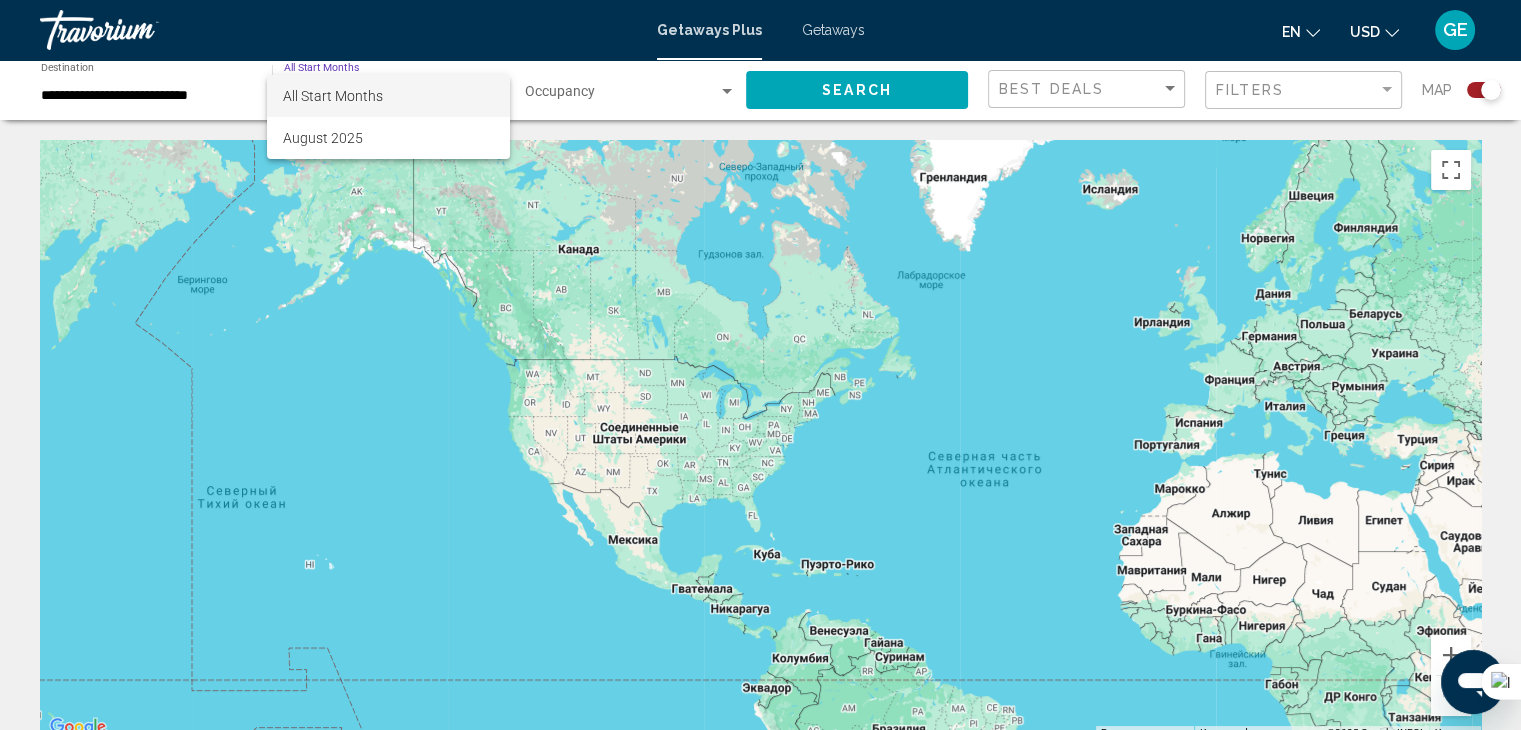 click at bounding box center [760, 365] 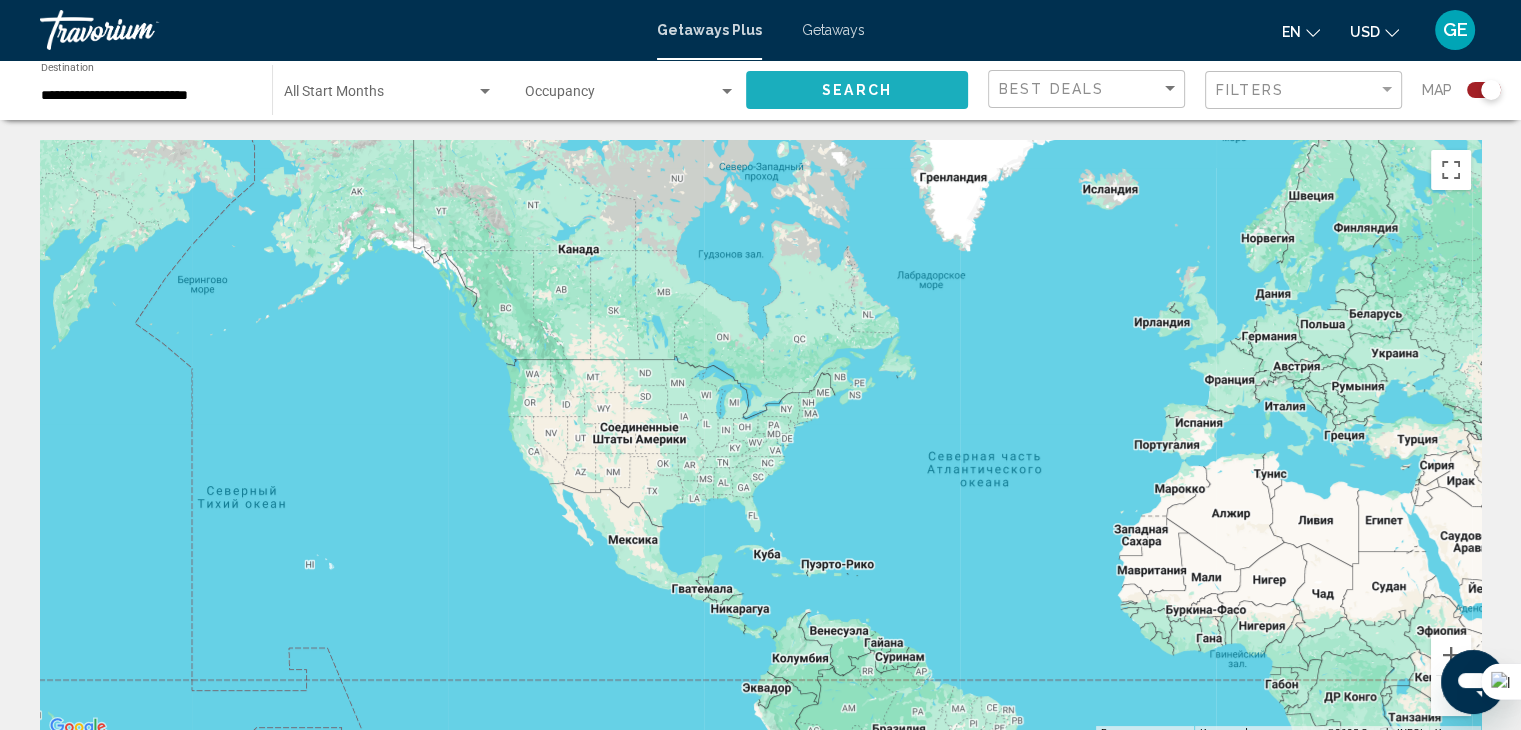 click on "Search" 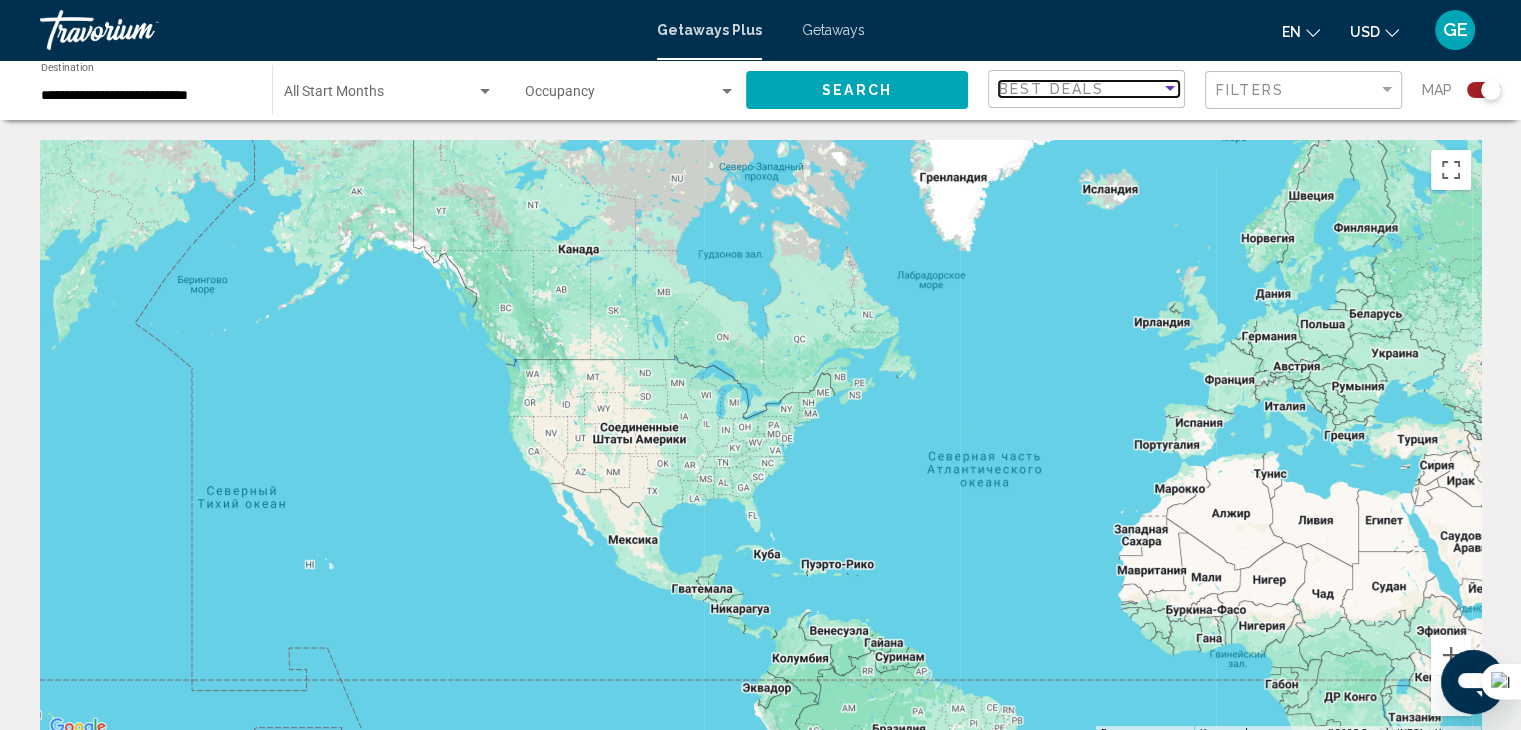 click on "Best Deals" at bounding box center (1080, 89) 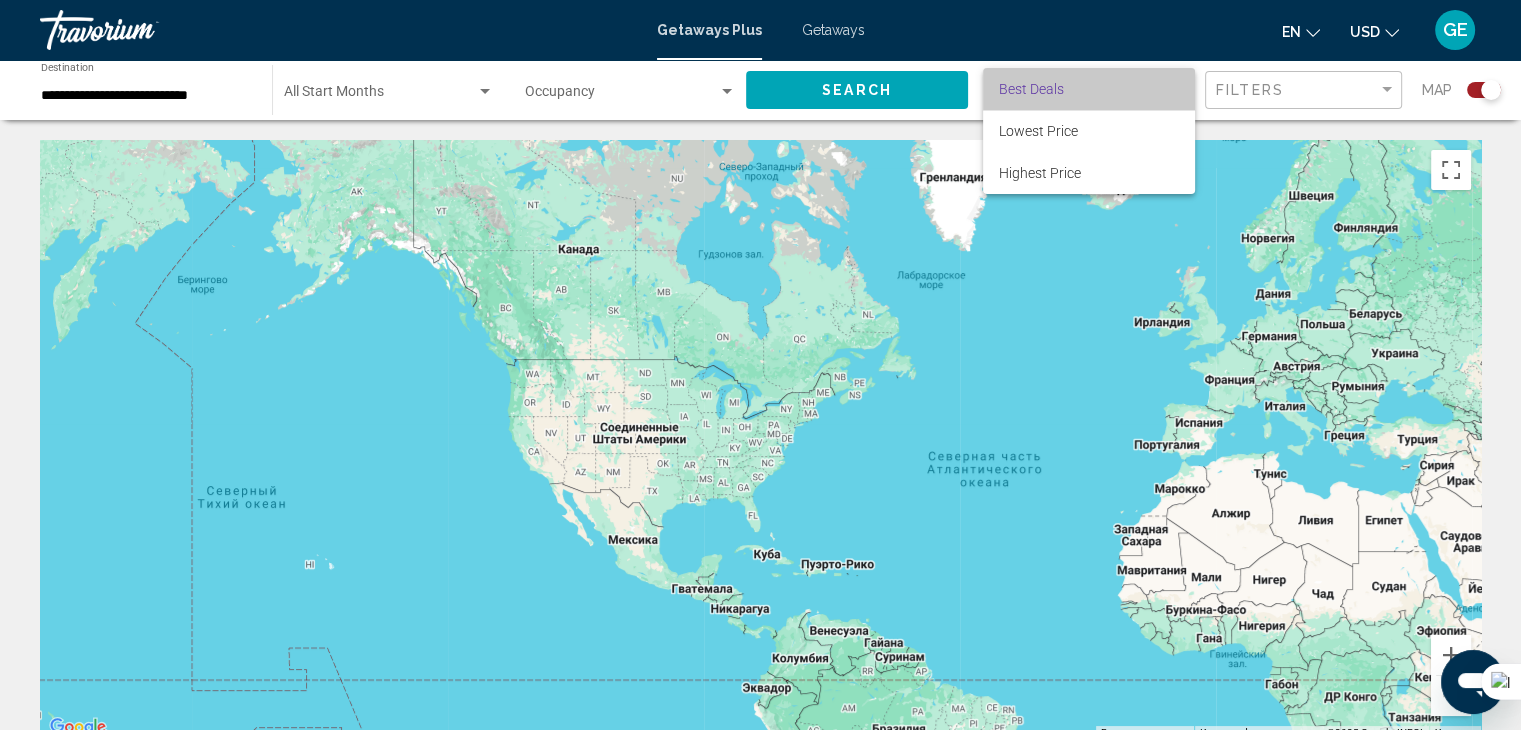 click on "Best Deals" at bounding box center (1089, 89) 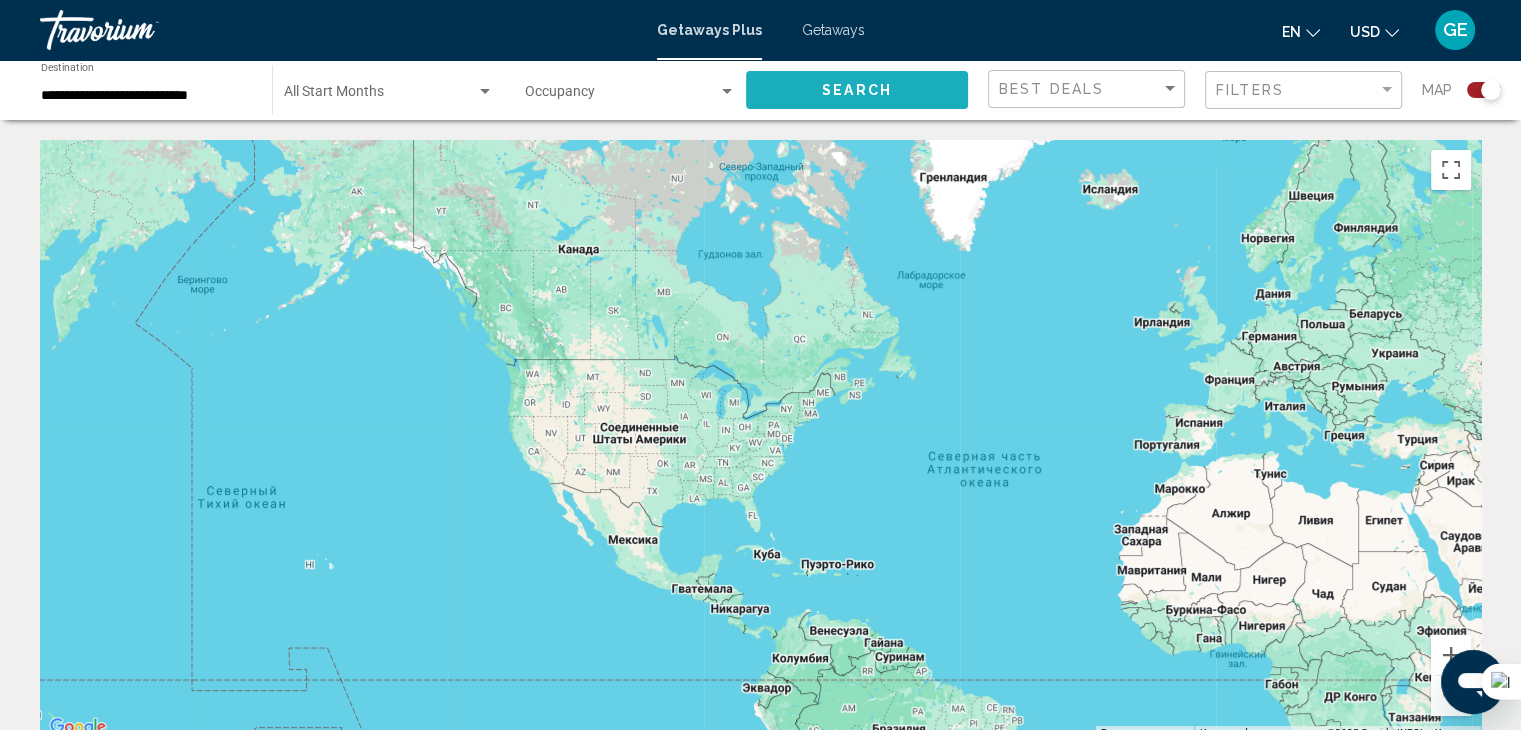 click on "Search" 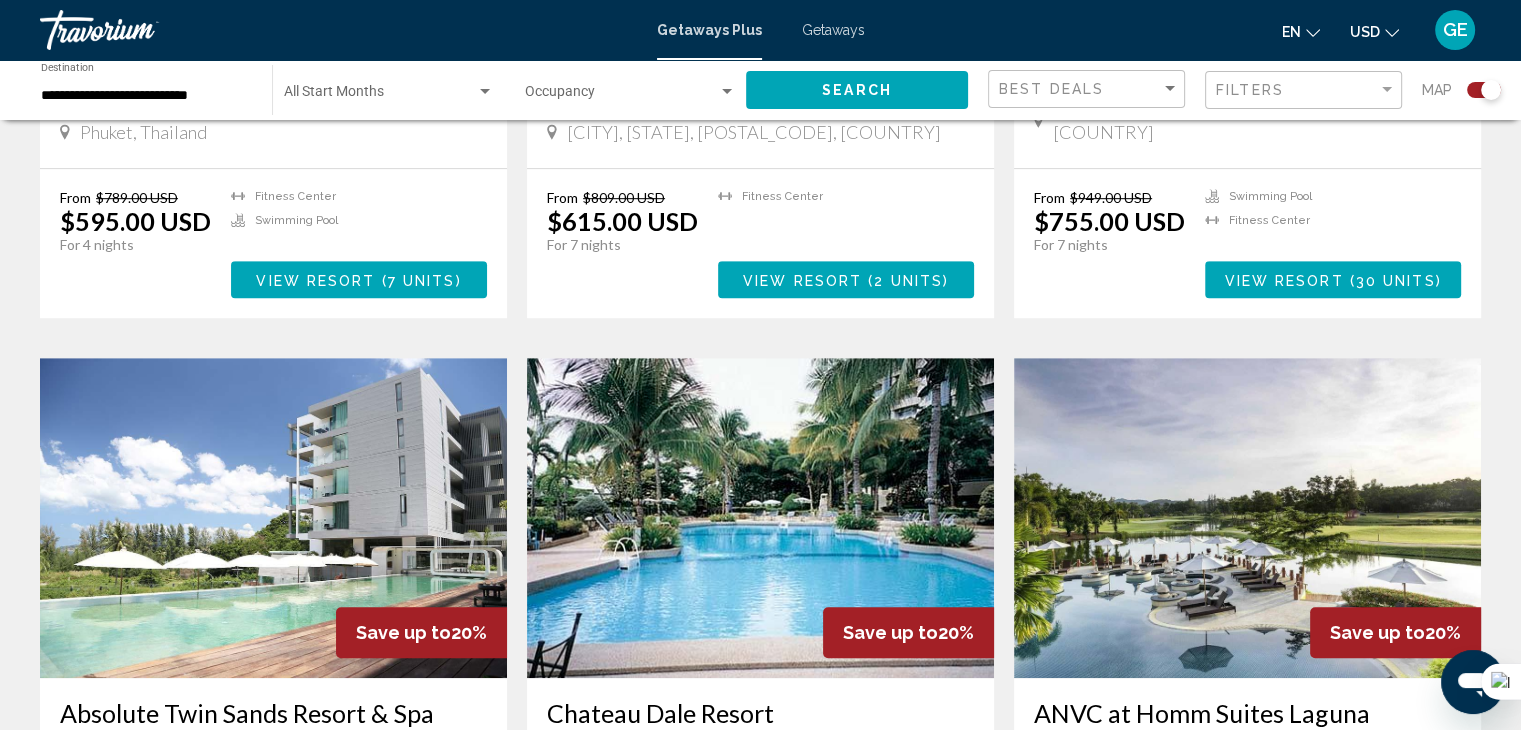 scroll, scrollTop: 1157, scrollLeft: 0, axis: vertical 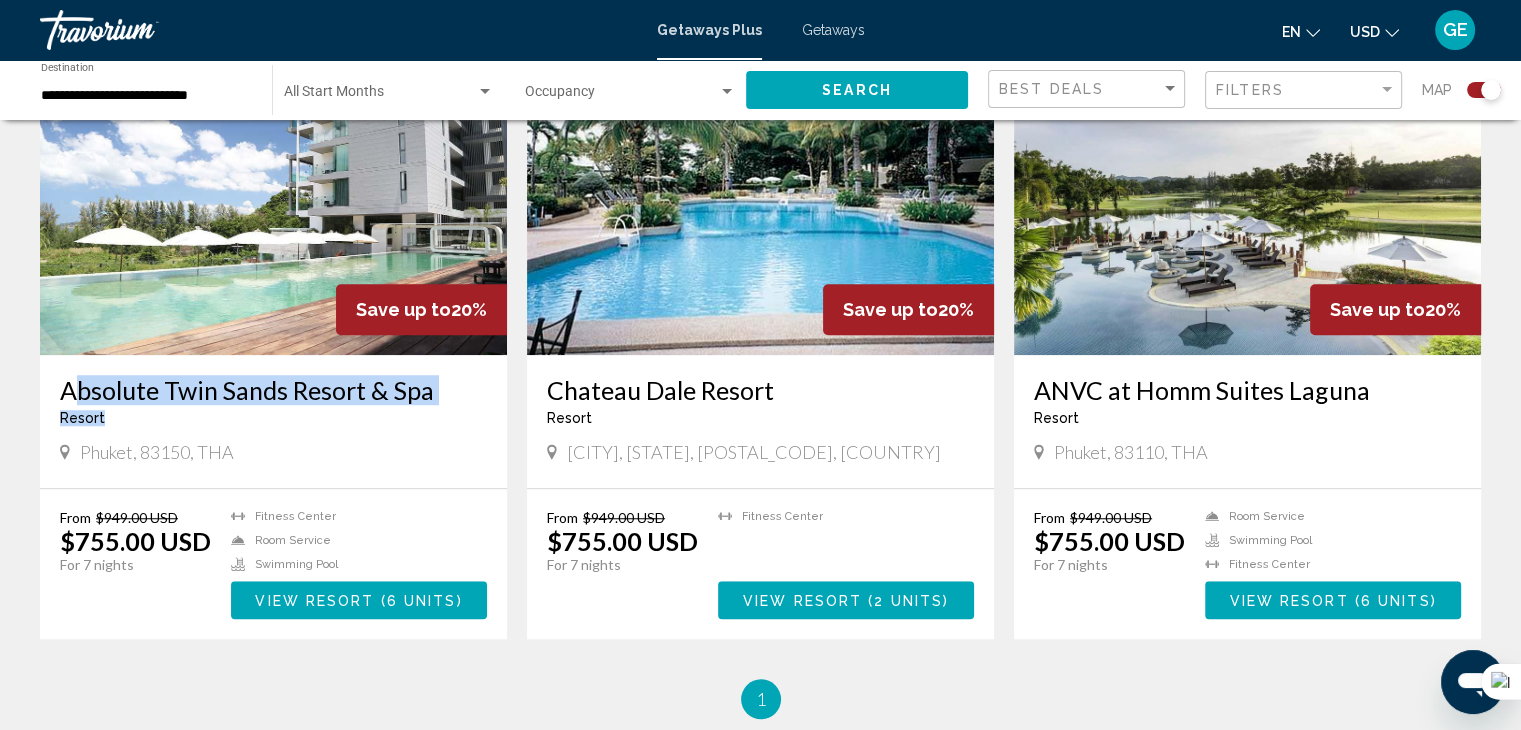 drag, startPoint x: 52, startPoint y: 365, endPoint x: 360, endPoint y: 390, distance: 309.01294 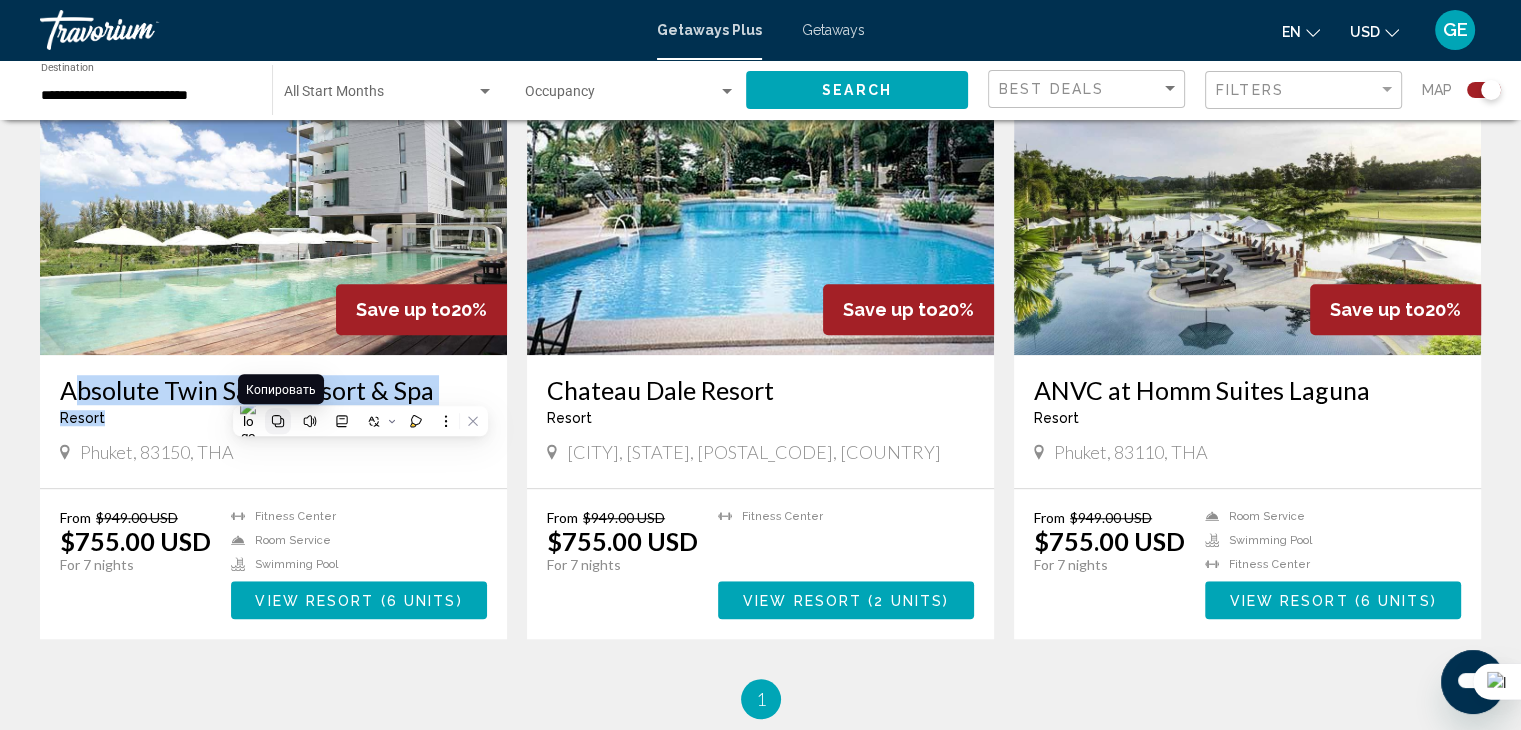 click 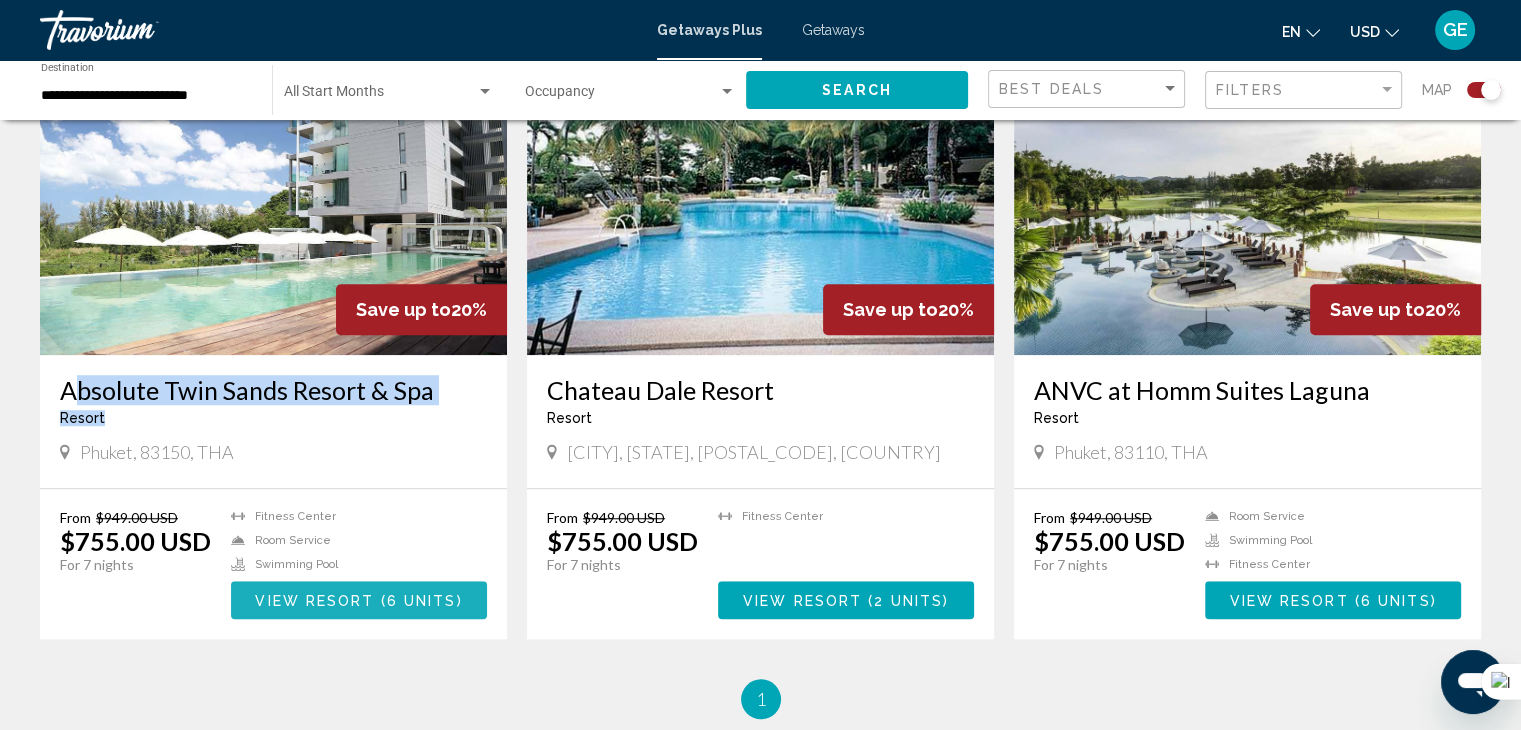 click at bounding box center [378, 601] 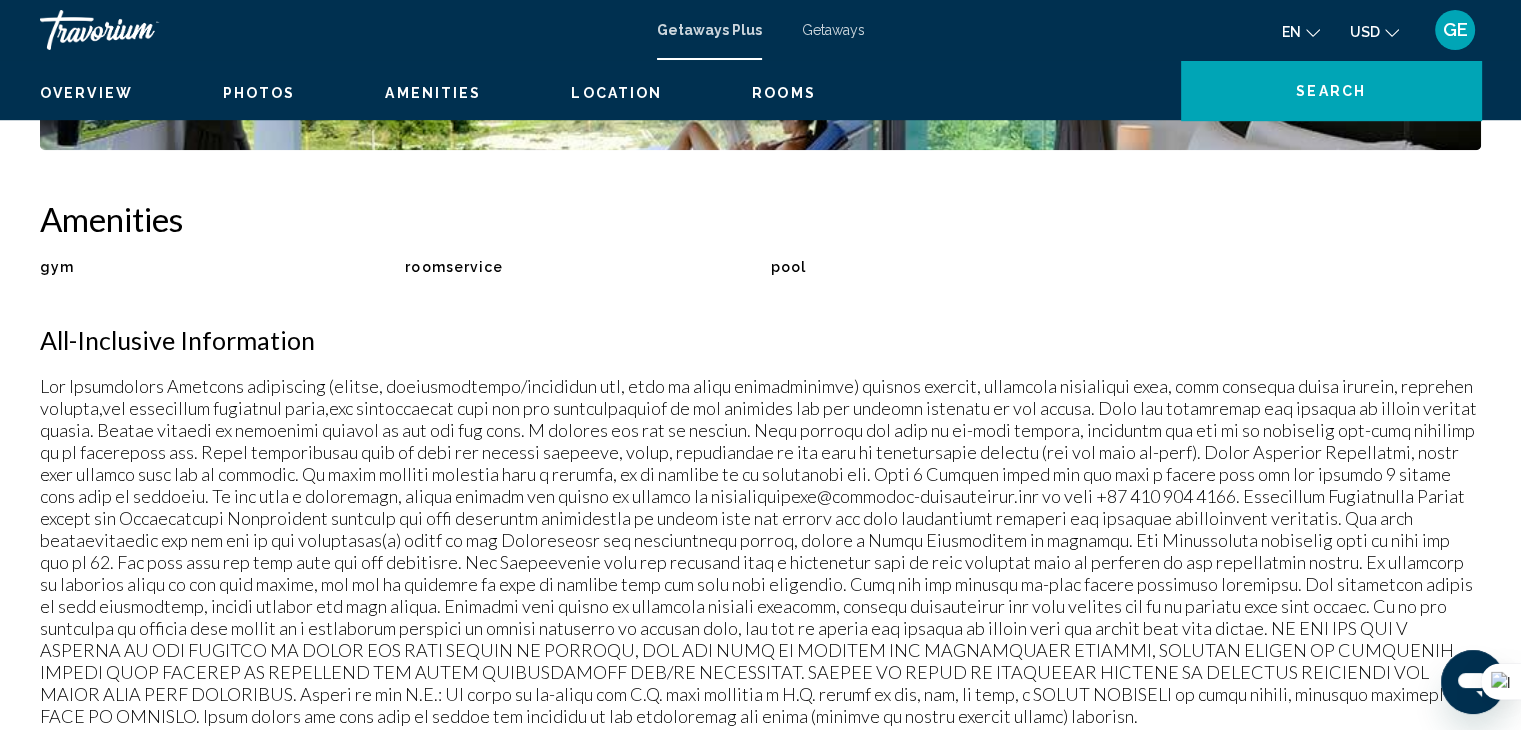 scroll, scrollTop: 0, scrollLeft: 0, axis: both 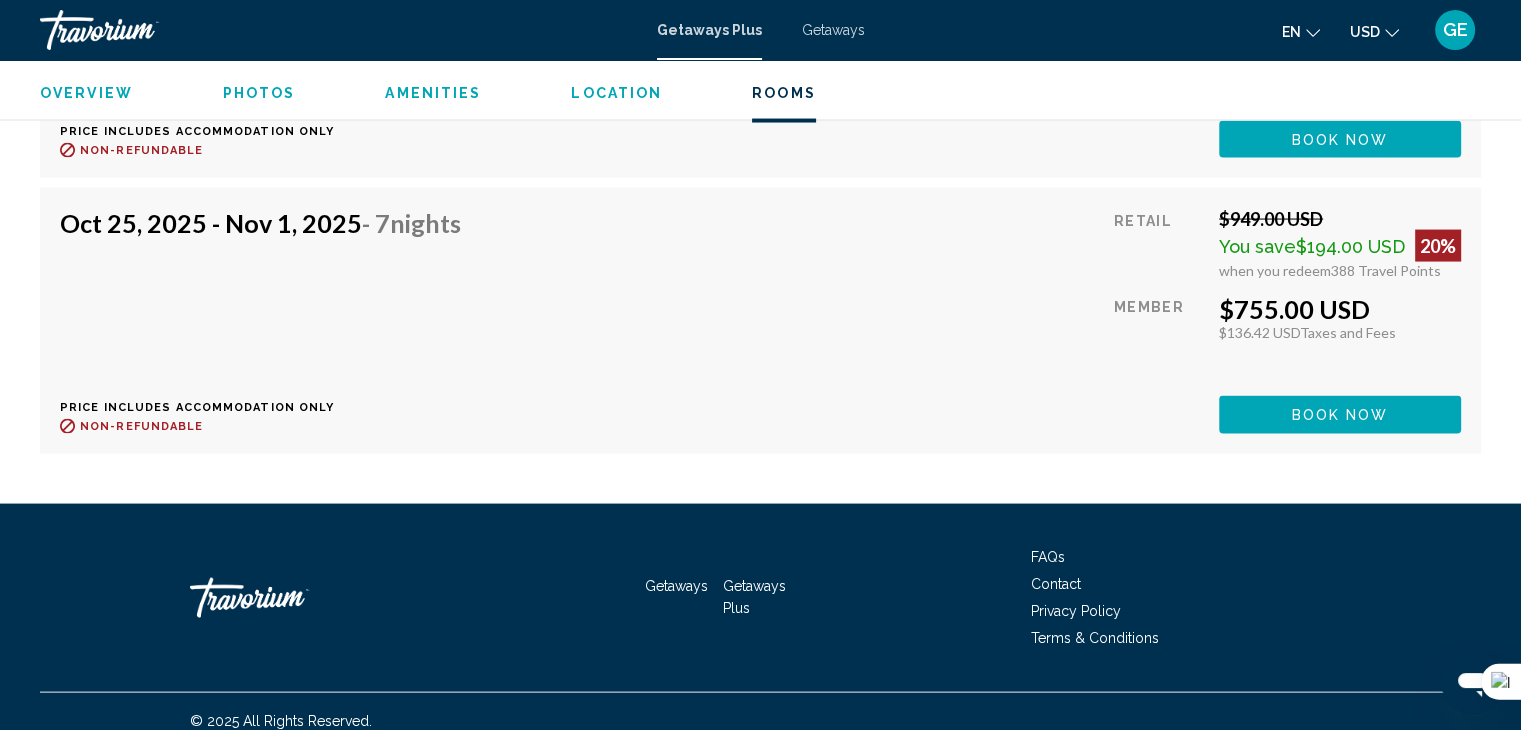click on "[DATE] - [DATE]  - 7  Nights Price includes accommodation only
Refundable until :
Non-refundable Retail  [PRICE]  You save  [PRICE]   20%  when you redeem  388  Travel Points  Member  [PRICE]   [PRICE]  Taxes and Fees You earn  0  Travel Points  Book now This room is no longer available. Price includes accommodation only
Refundable until
Non-refundable Book now This room is no longer available." at bounding box center [760, 320] 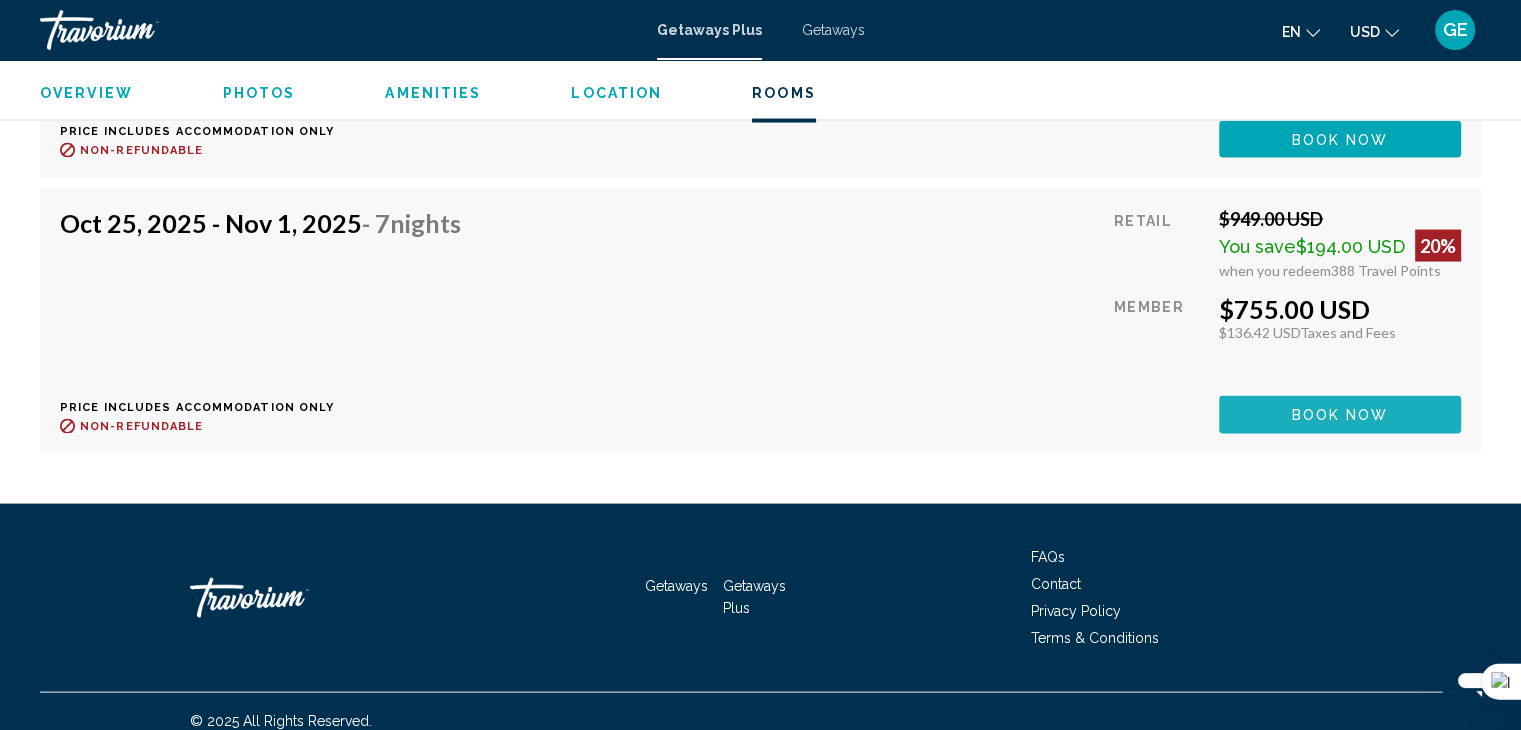 click on "Book now" at bounding box center [1340, 414] 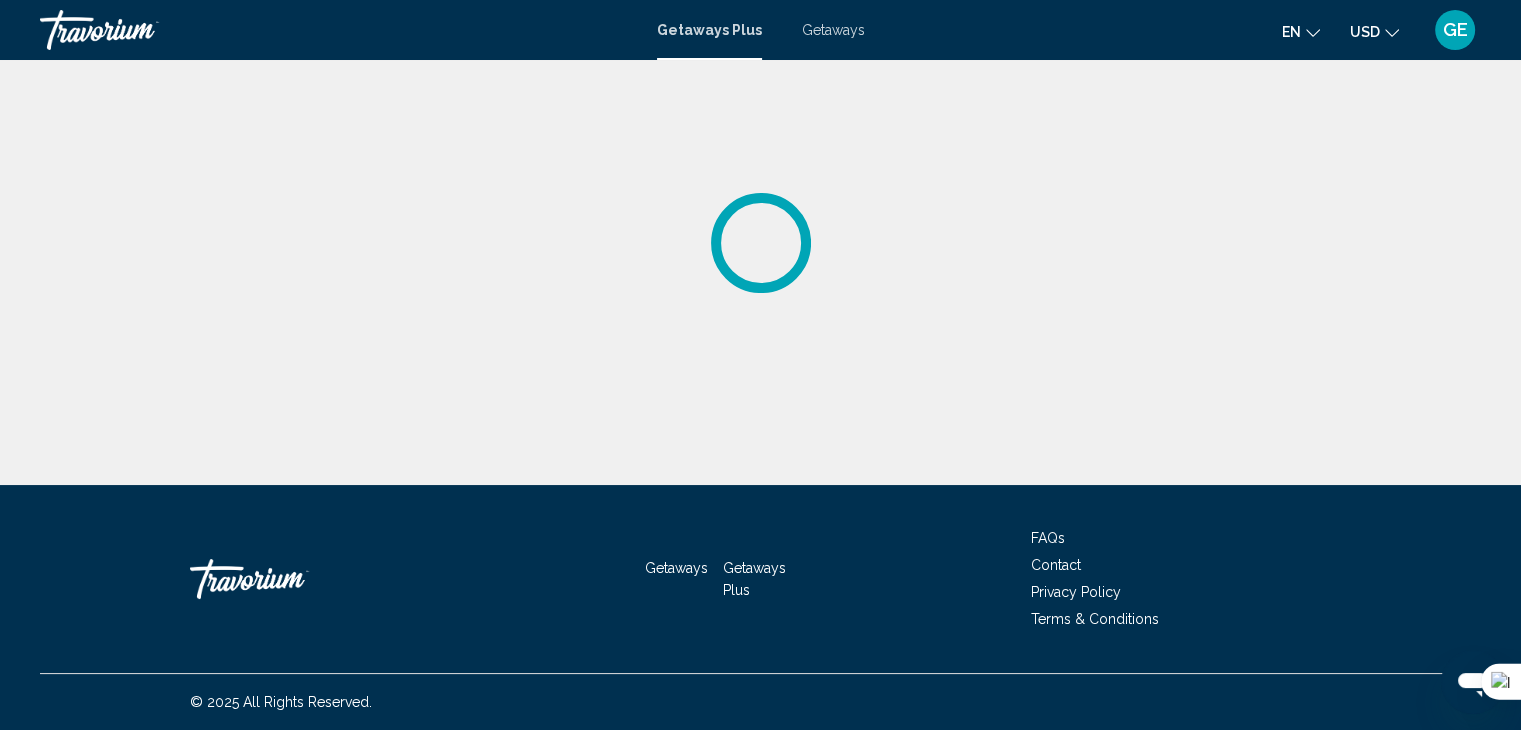 scroll, scrollTop: 0, scrollLeft: 0, axis: both 